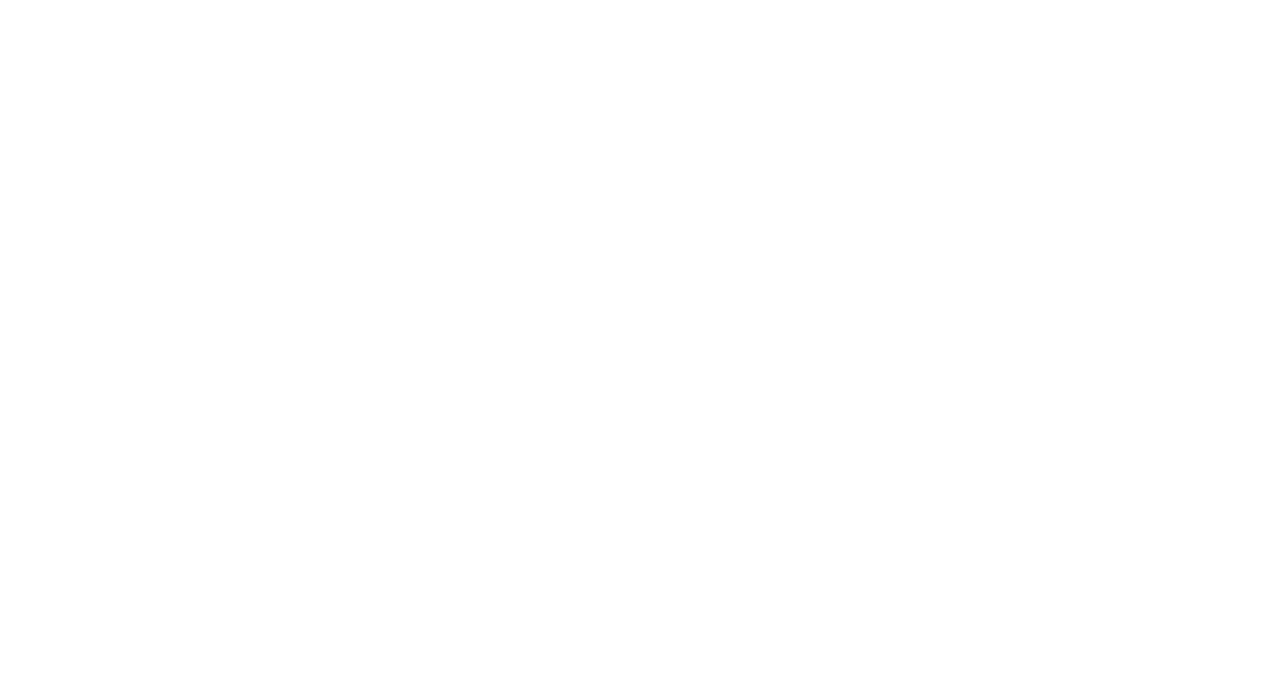 scroll, scrollTop: 0, scrollLeft: 0, axis: both 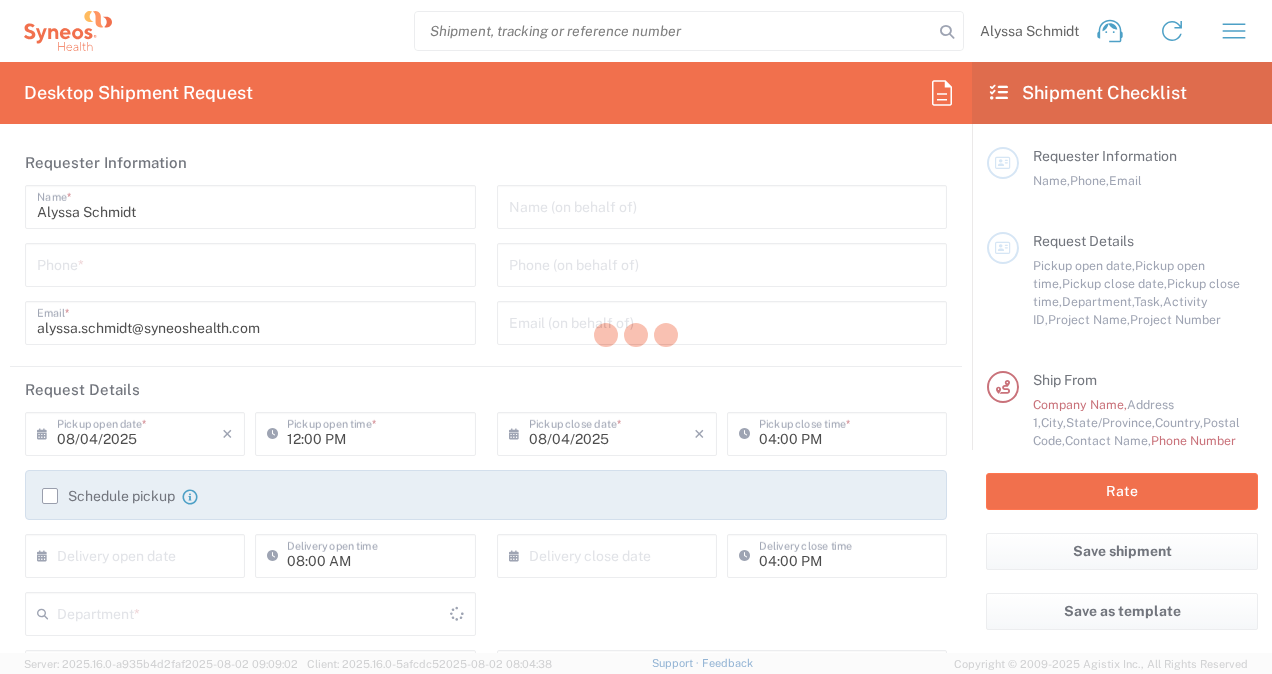 type on "North Carolina" 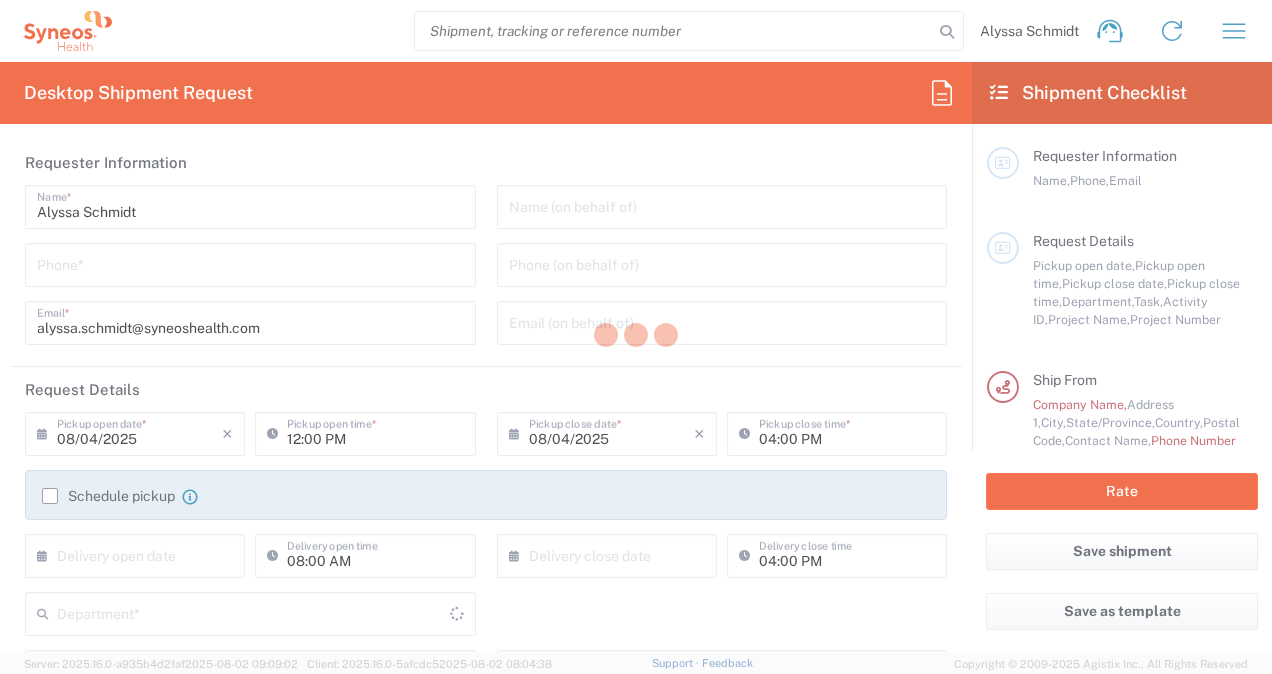 type on "United States" 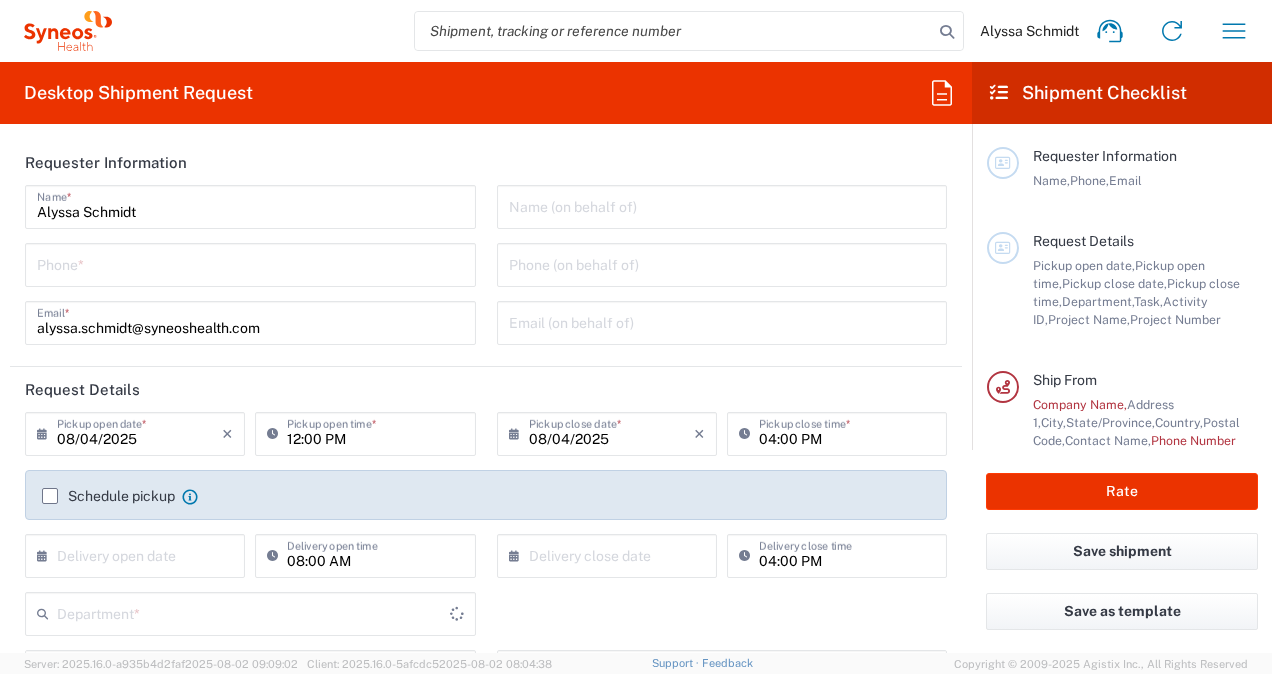type on "Syneos Health, LLC-Morrisville NC US" 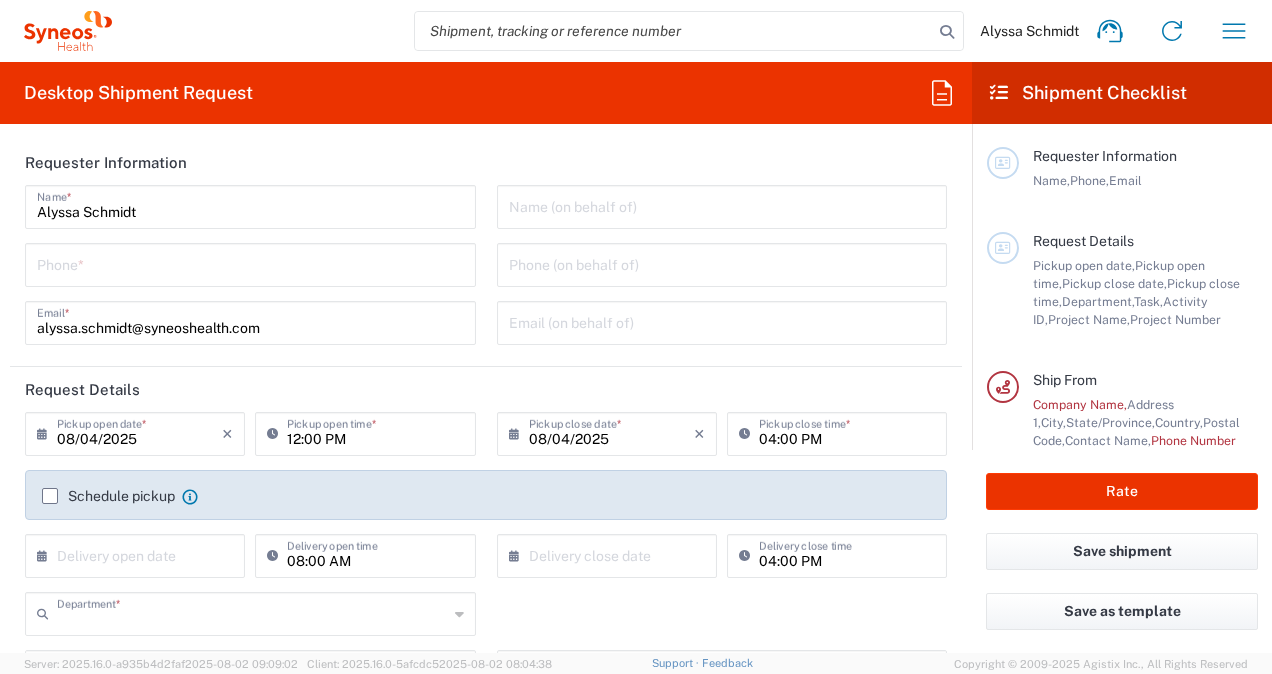 type on "3247" 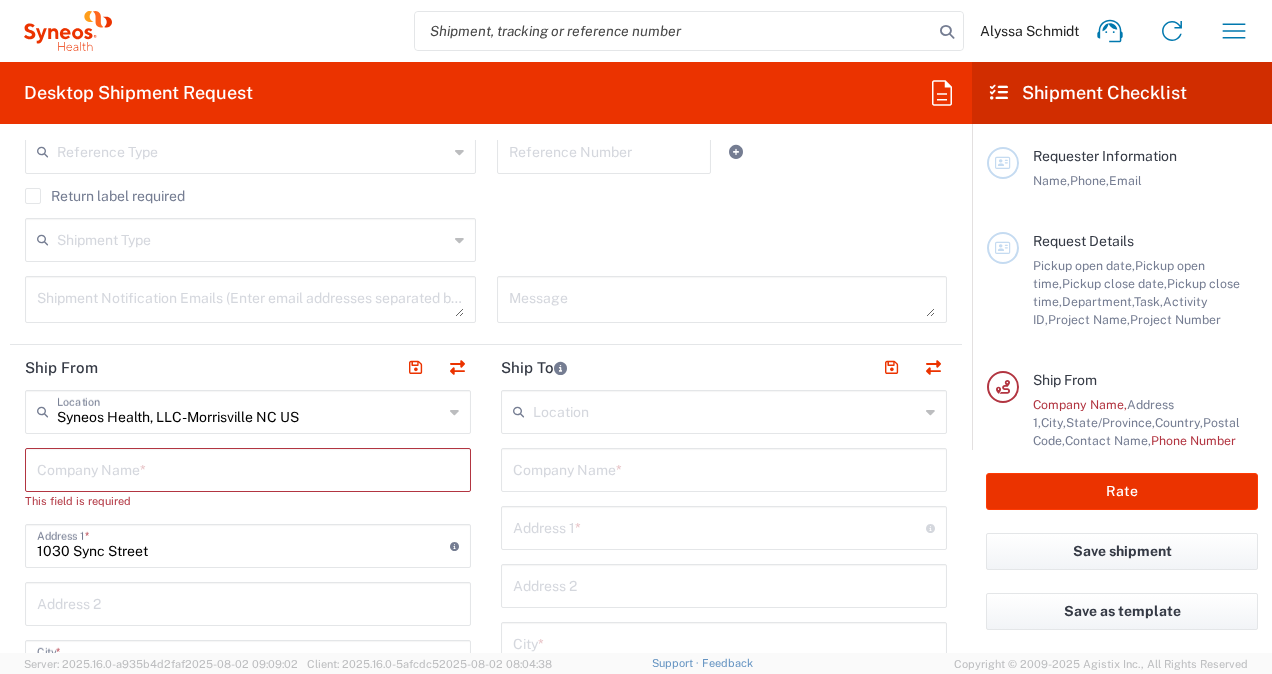 scroll, scrollTop: 584, scrollLeft: 0, axis: vertical 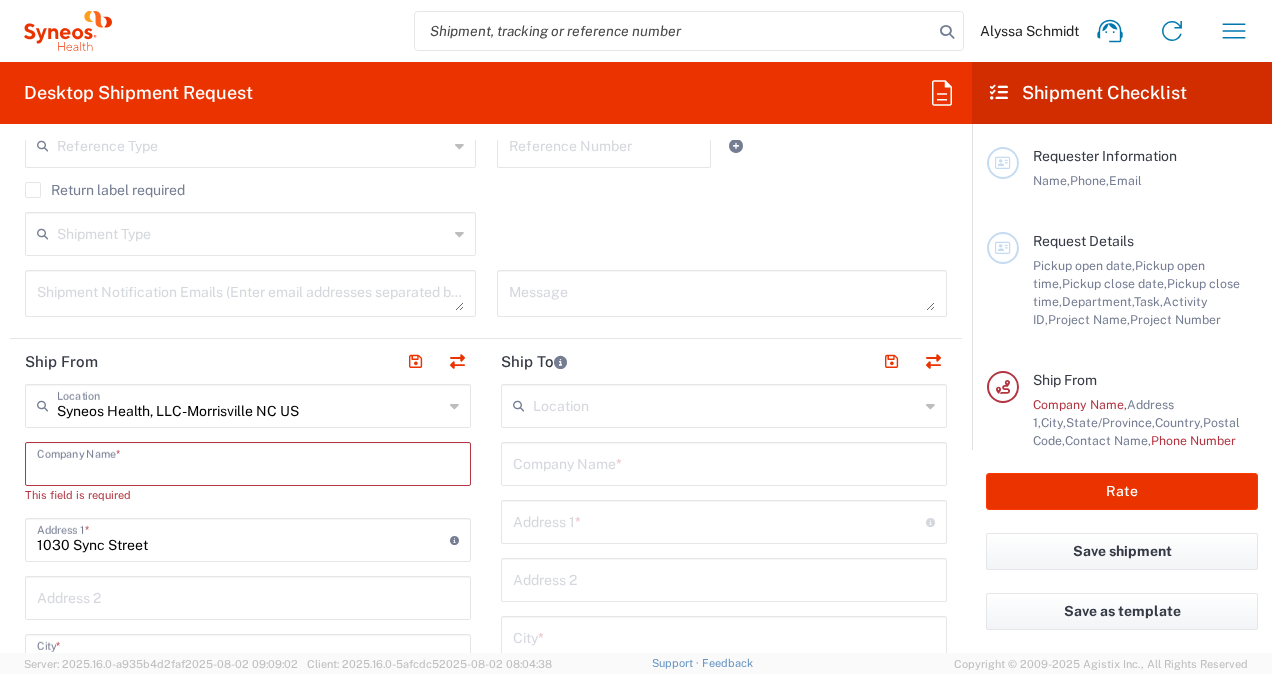 click at bounding box center [248, 462] 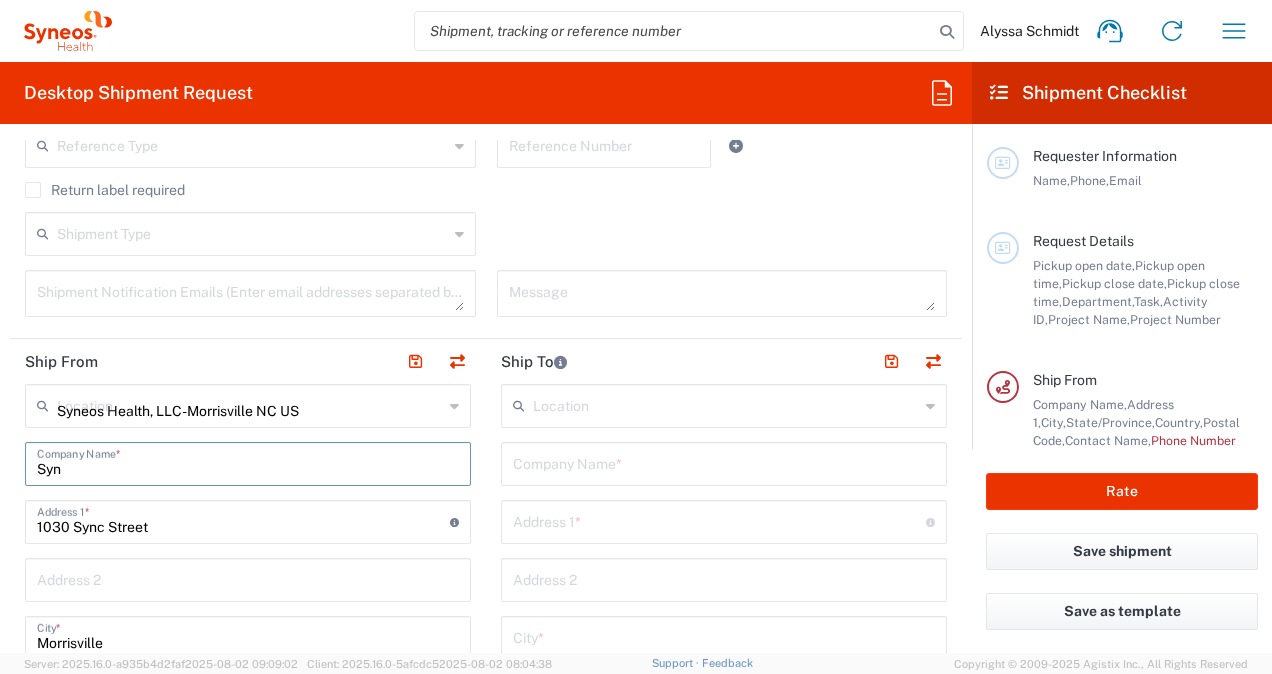 type on "Syne" 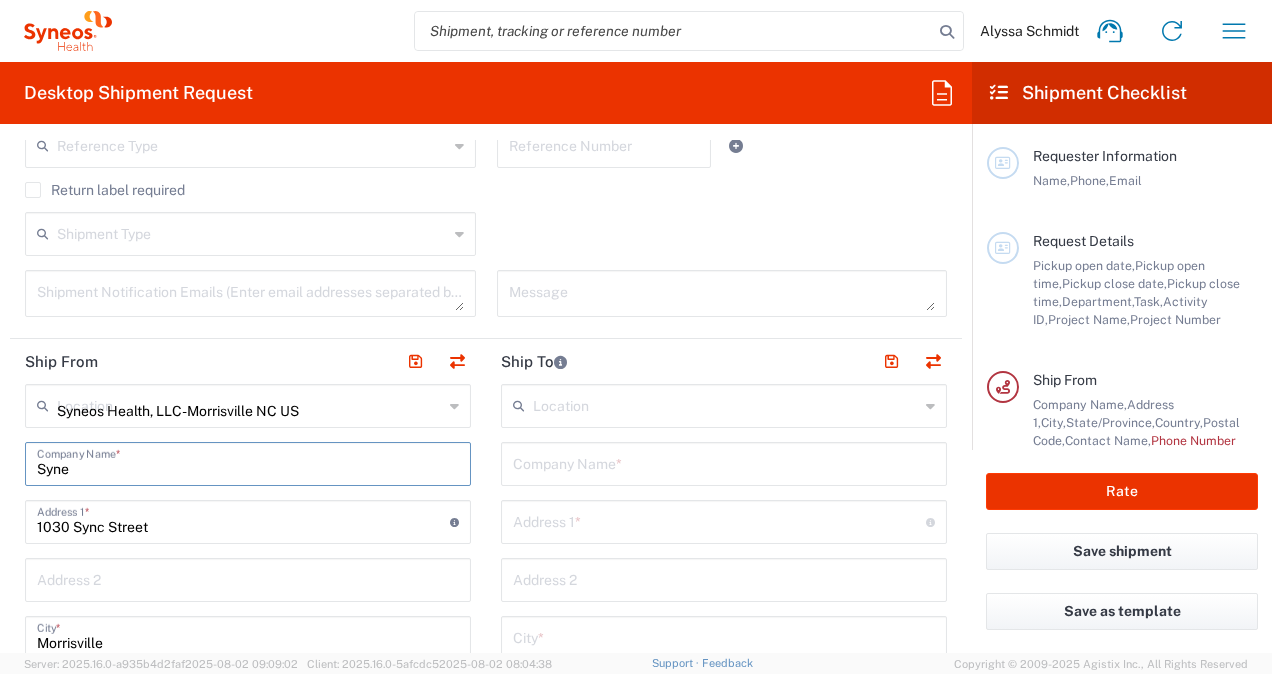 type 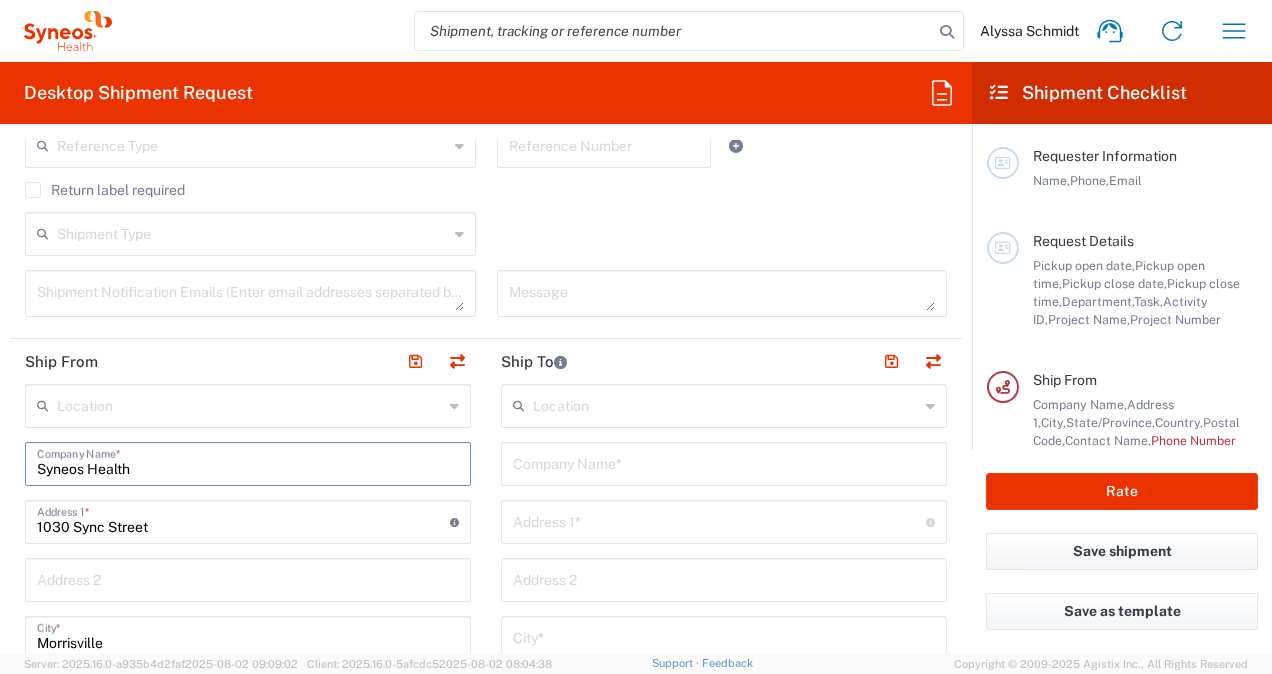 type on "Syneos Health" 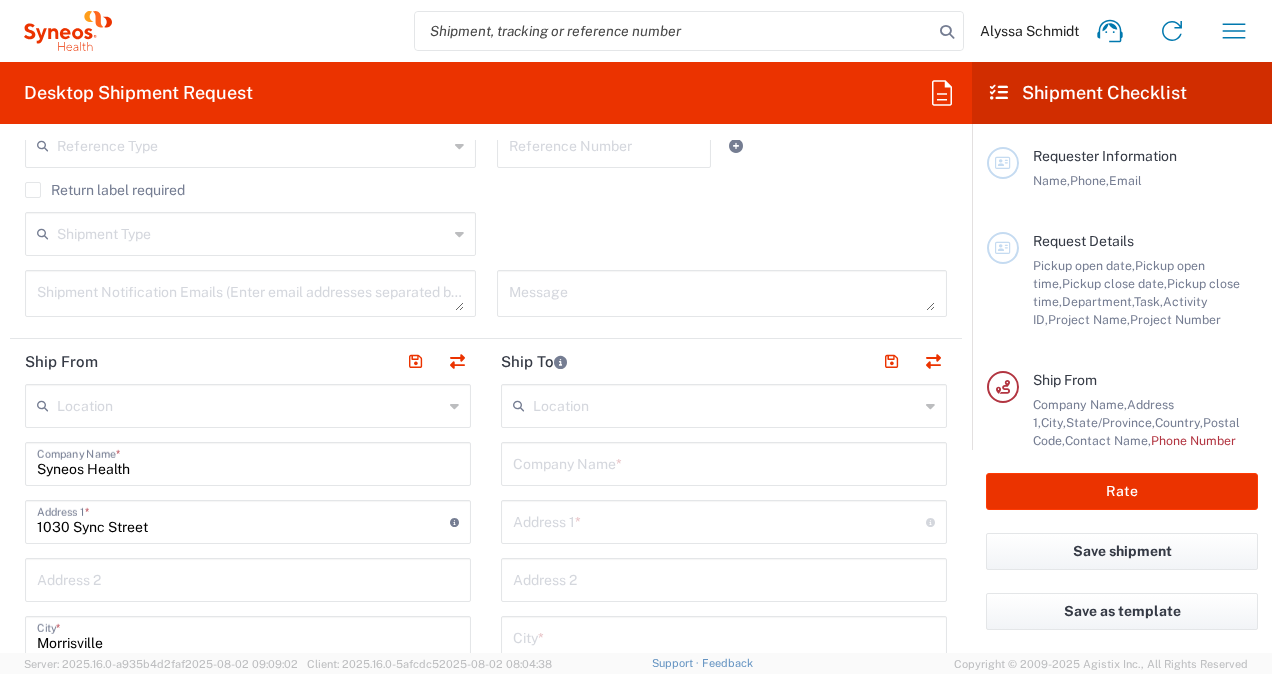 click on "Location" 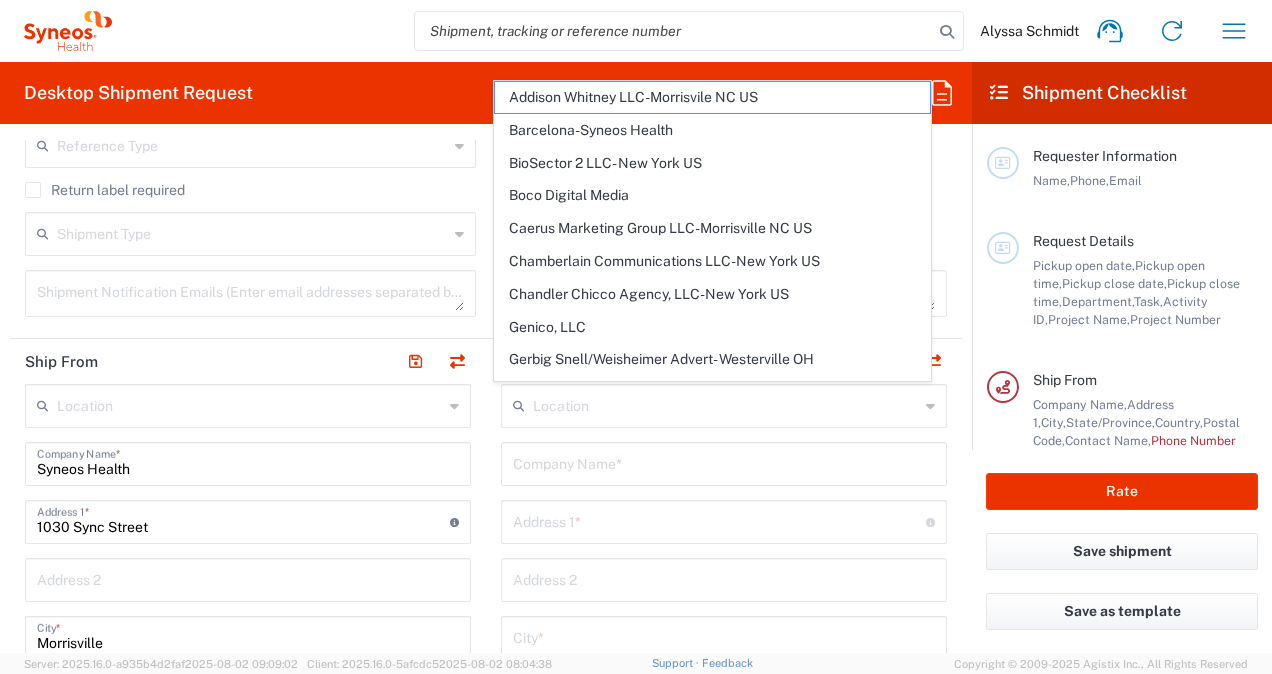 click on "Location  Addison Whitney LLC-Morrisvile NC US Barcelona-Syneos Health BioSector 2 LLC- New York US Boco Digital Media Caerus Marketing Group LLC-Morrisville NC US Chamberlain Communications LLC-New York US Chandler Chicco Agency, LLC-New York US Genico, LLC Gerbig Snell/Weisheimer Advert- Westerville OH Haas & Health Partner Public Relations GmbH Illingworth Research Group Ltd-Macclesfield UK Illingworth Rsrch Grp (France) Illingworth Rsrch Grp (Italy) Illingworth Rsrch Grp (Spain) Illingworth Rsrch Grp (USA) In Illingworth Rsrch Grp(Australi INC Research Clin Svcs Mexico inVentiv Health Philippines, Inc. IRG - Morrisville Warehouse IVH IPS Pvt Ltd- India IVH Mexico SA de CV NAVICOR GROUP, LLC- New York US PALIO + IGNITE, LLC- Westerville OH US Pharmaceutical Institute LLC- Morrisville NC US PT Syneos Health Indonesia Rx dataScience Inc-Morrisville NC US RxDataScience India Private Lt Syneos Health (Beijing) Inc.Lt Syneos Health (Shanghai) Inc. Ltd. Syneos Health (Thailand) Limit Syneos Health Argentina SA" 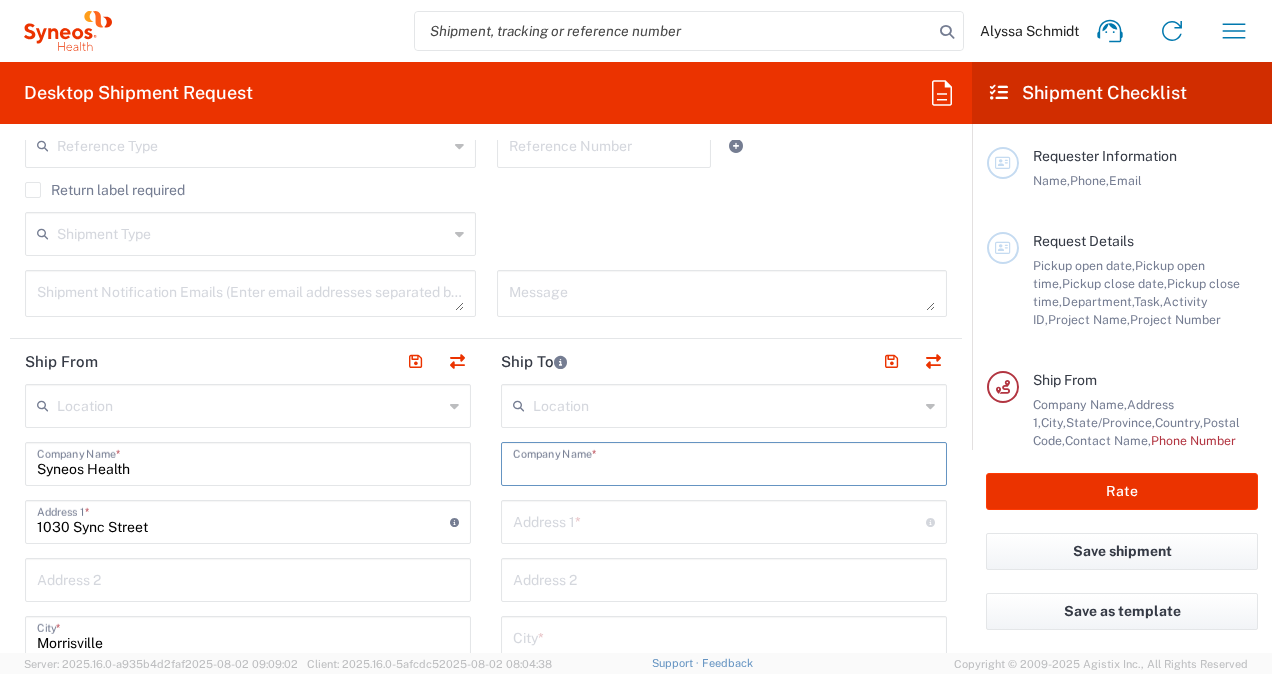 click at bounding box center [724, 462] 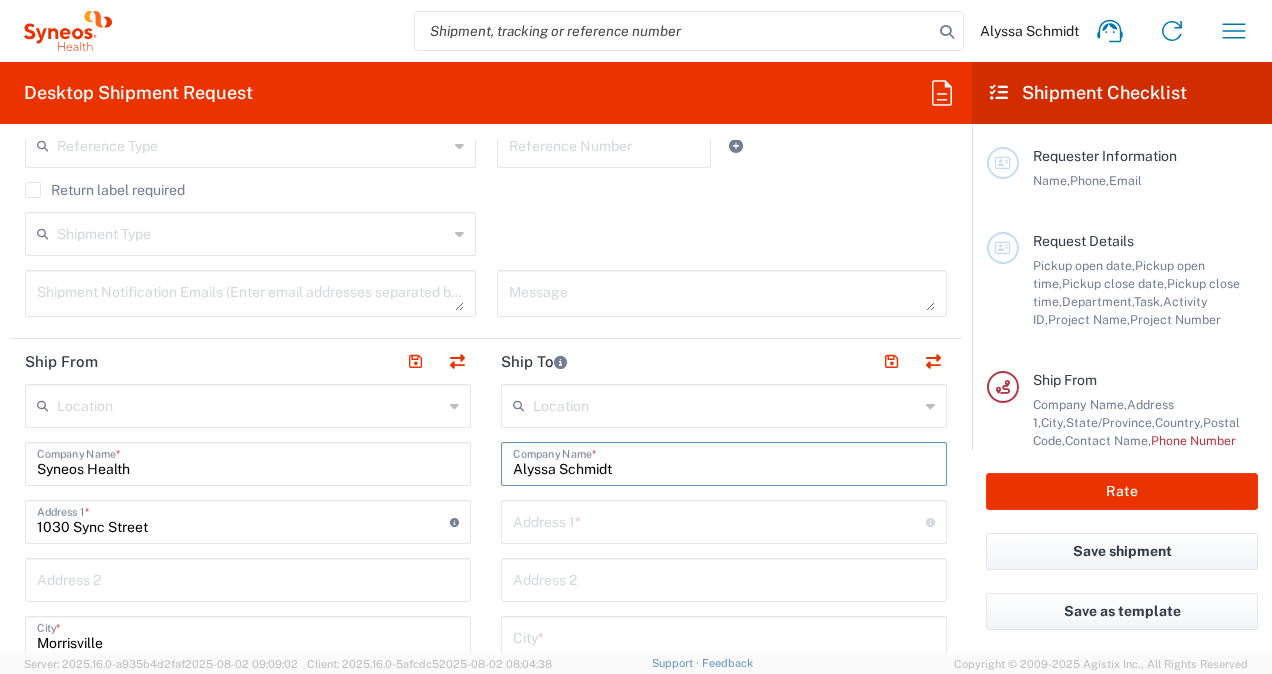type on "Alyssa Schmidt" 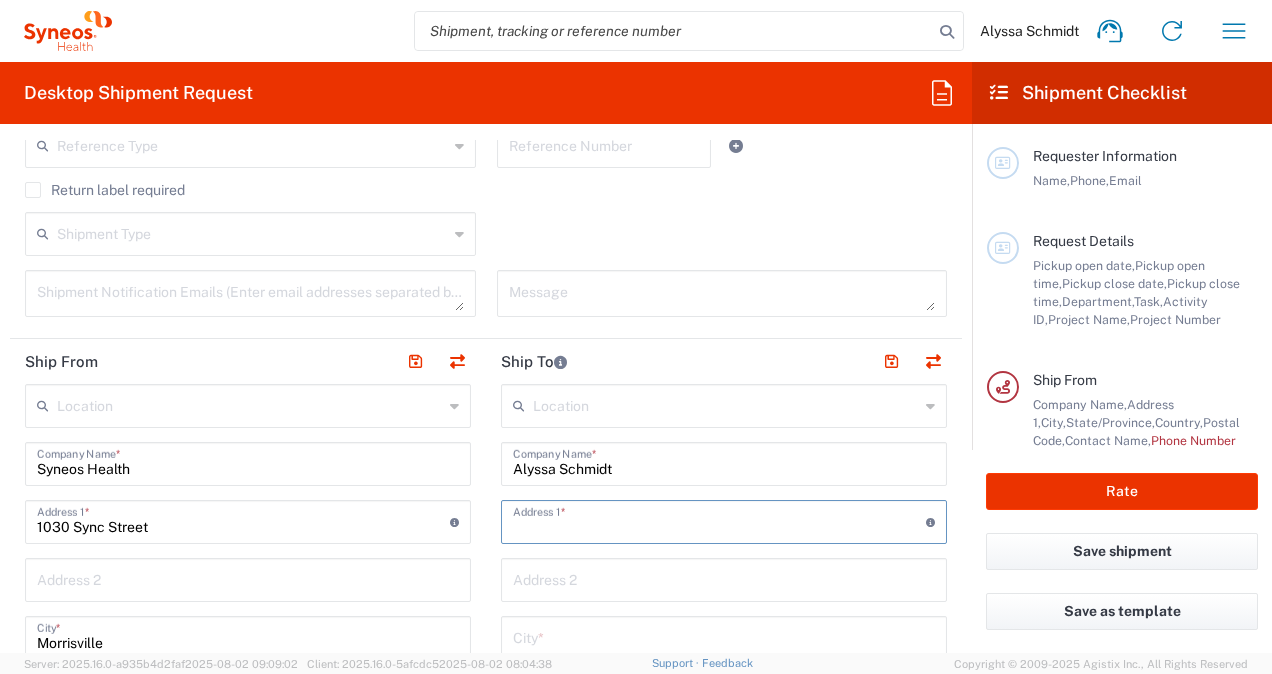 click at bounding box center (719, 520) 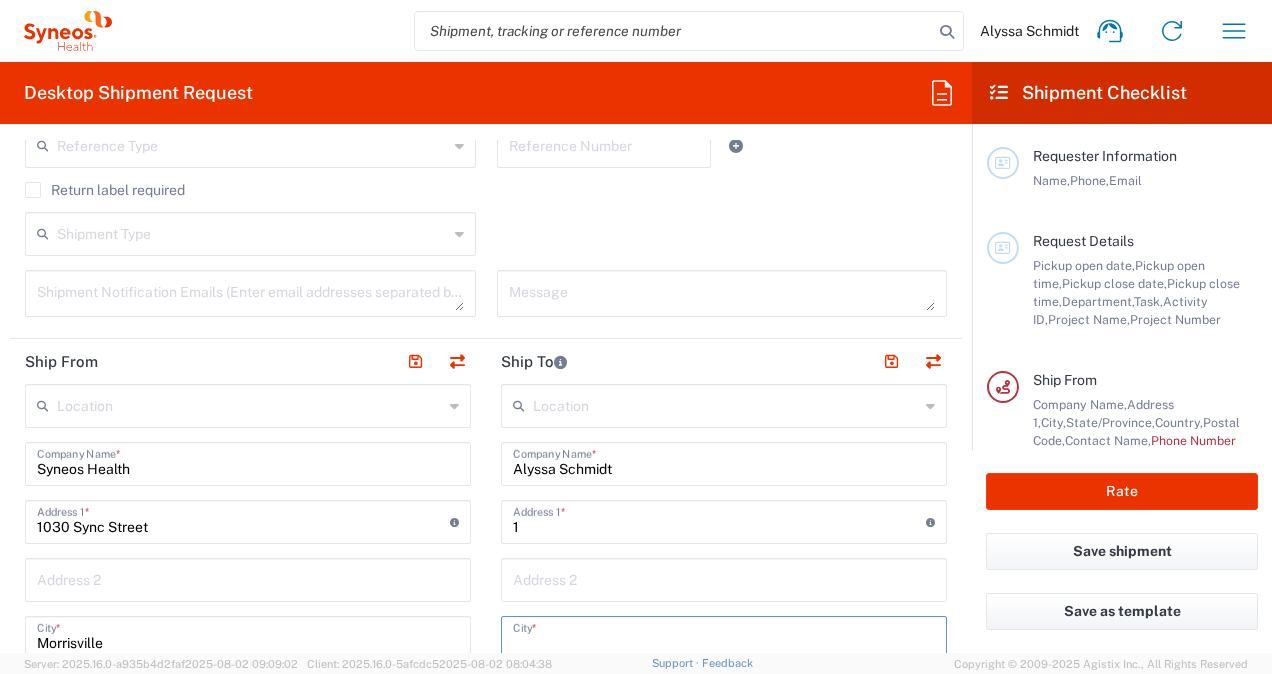 click at bounding box center (724, 636) 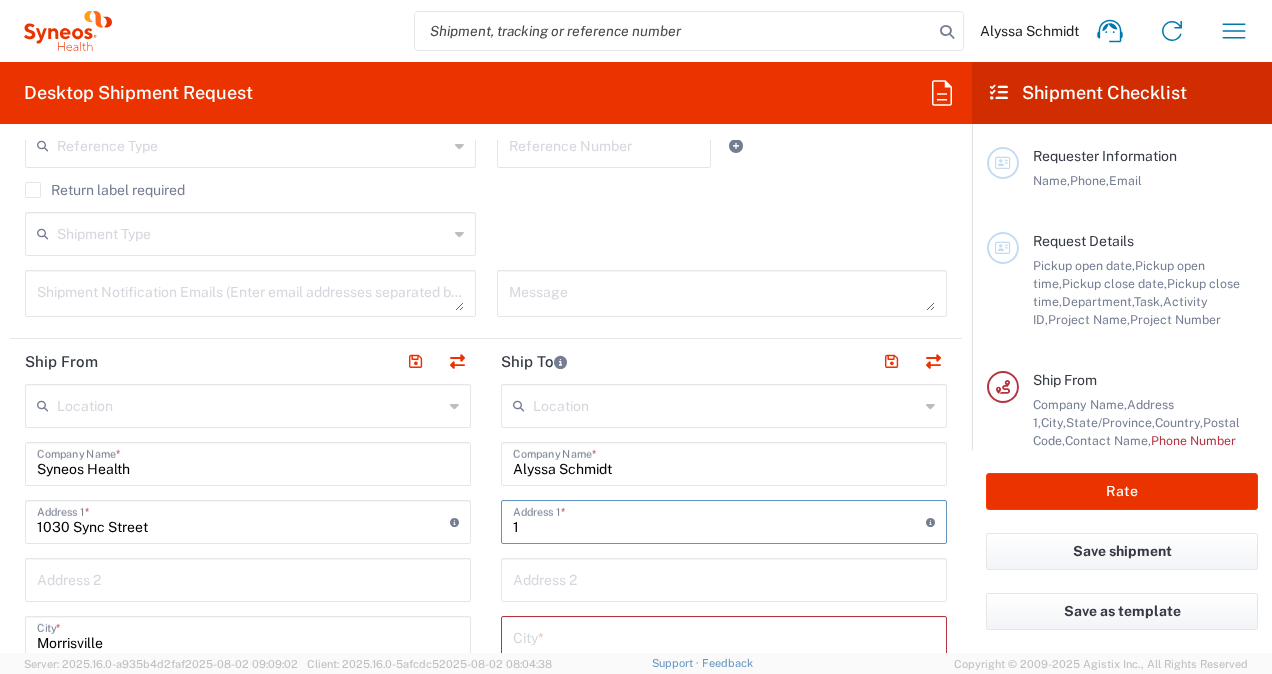 click on "1" at bounding box center [719, 520] 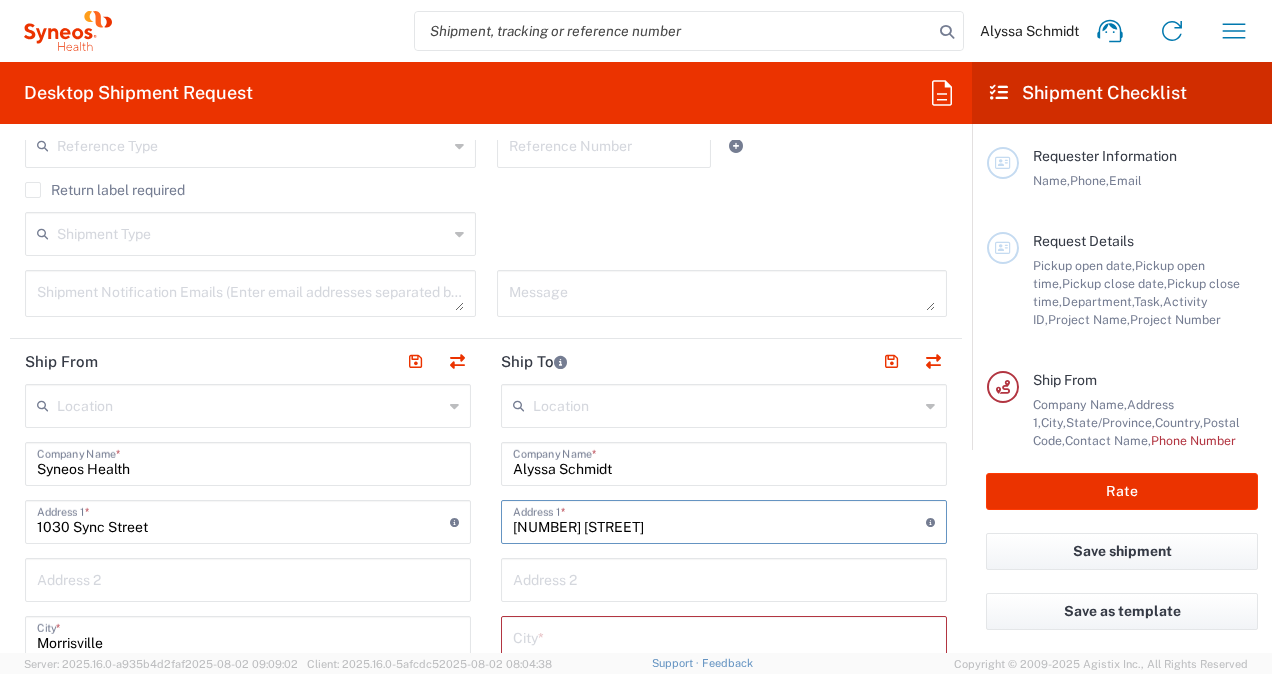 type on "Salt Lake City" 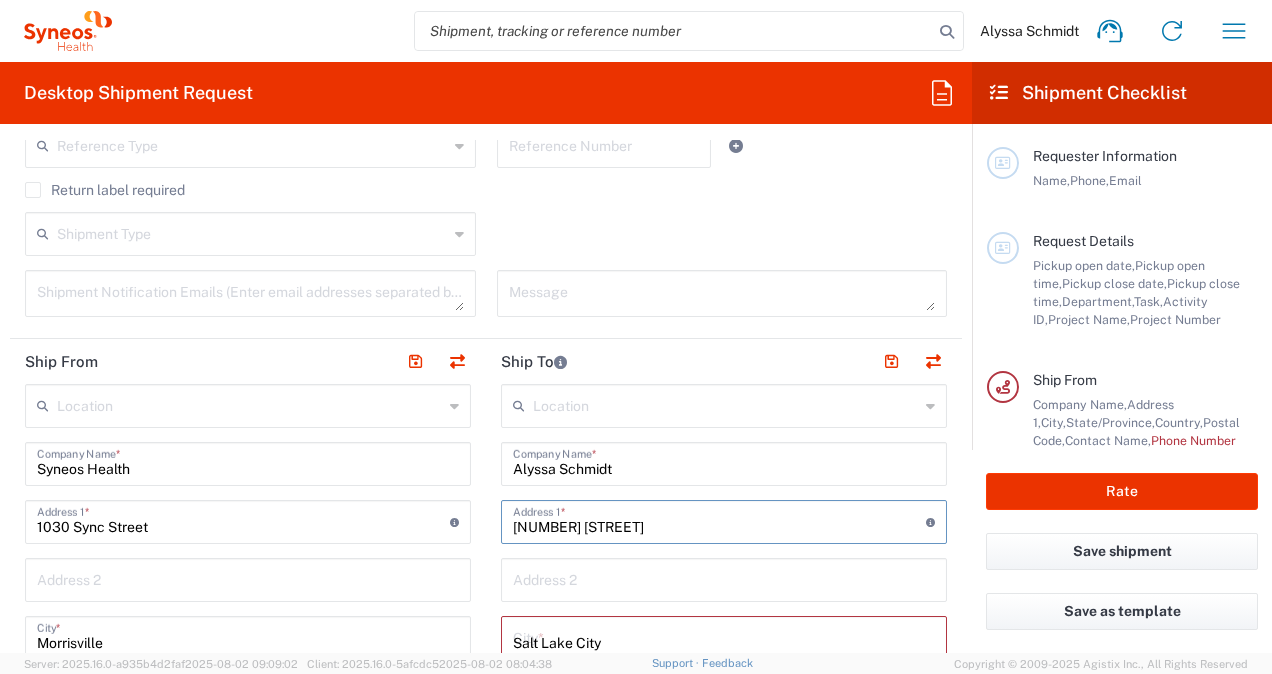type on "ut" 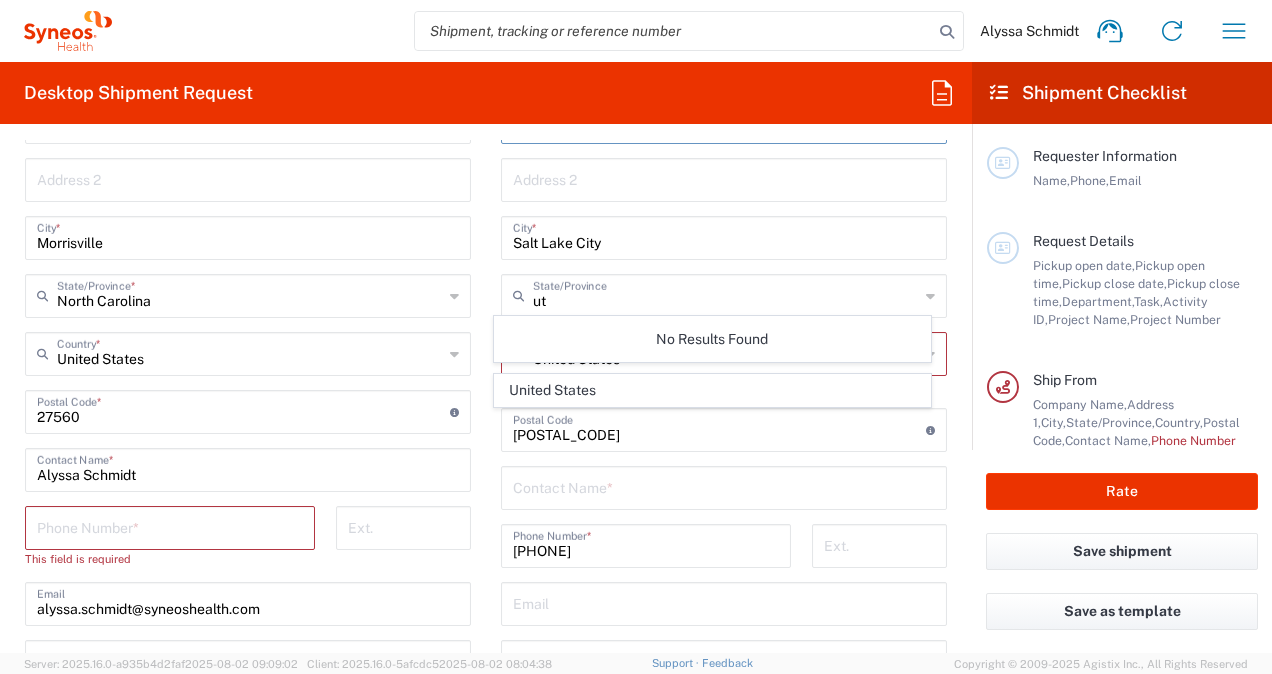 scroll, scrollTop: 982, scrollLeft: 0, axis: vertical 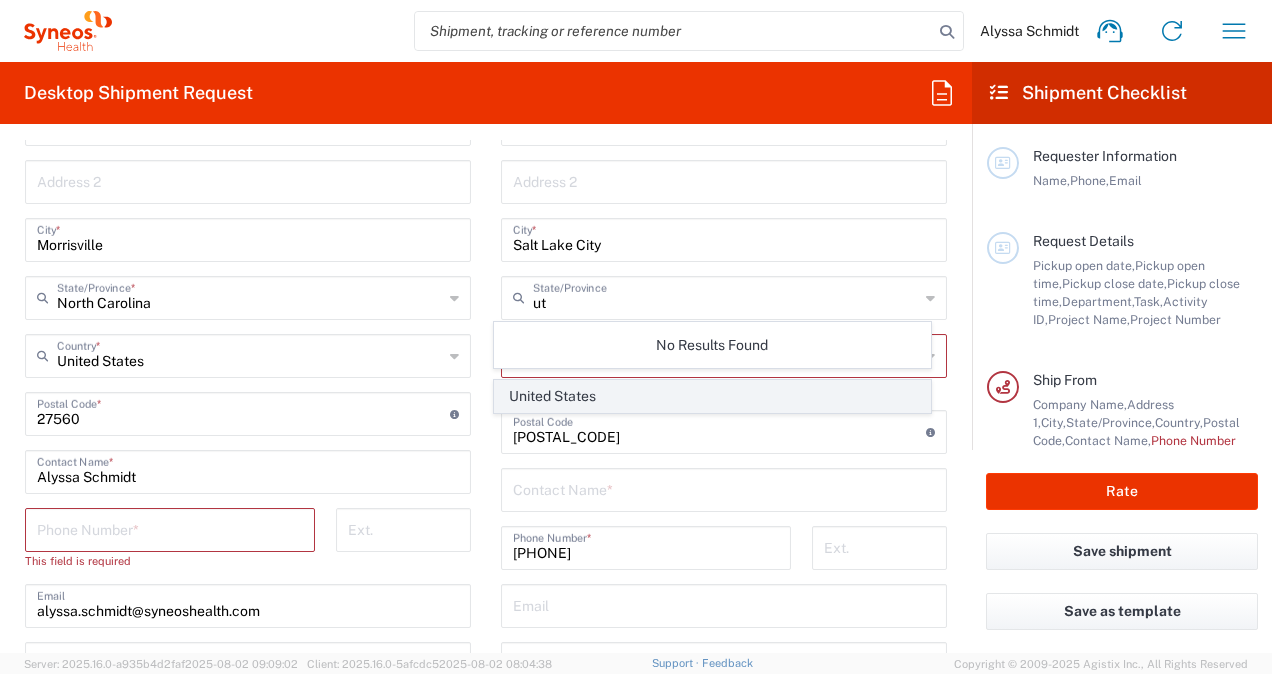 click on "United States" 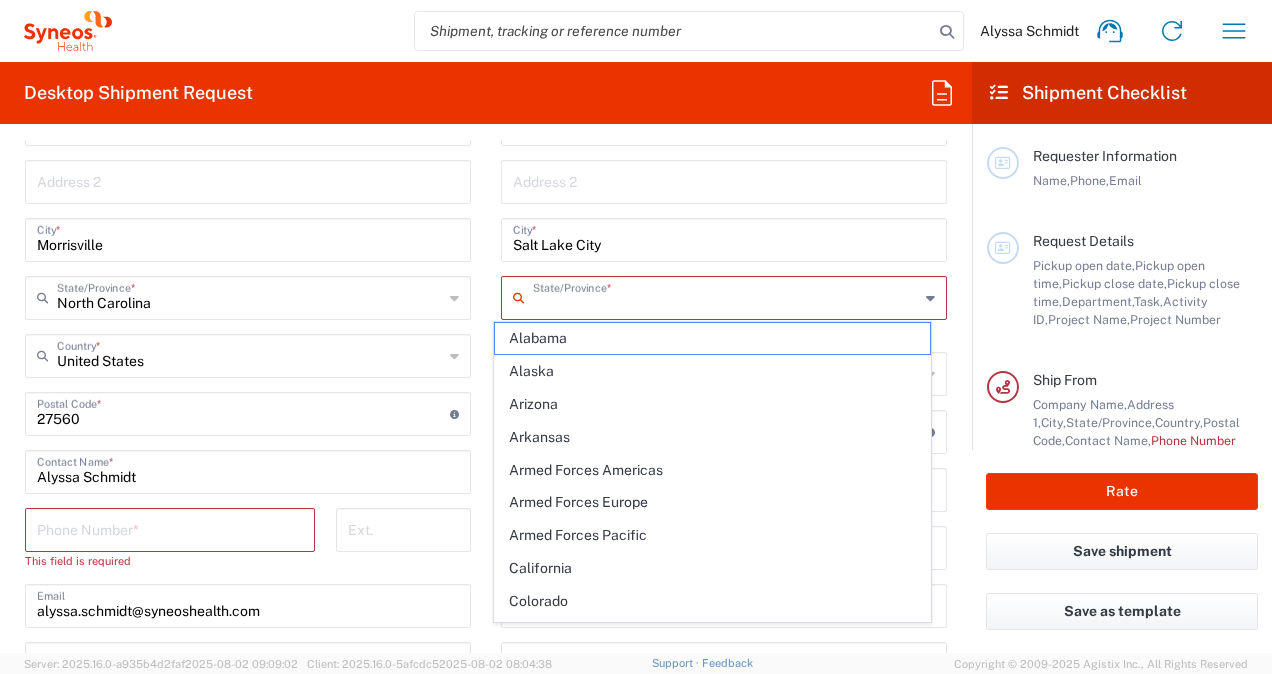 click at bounding box center [726, 296] 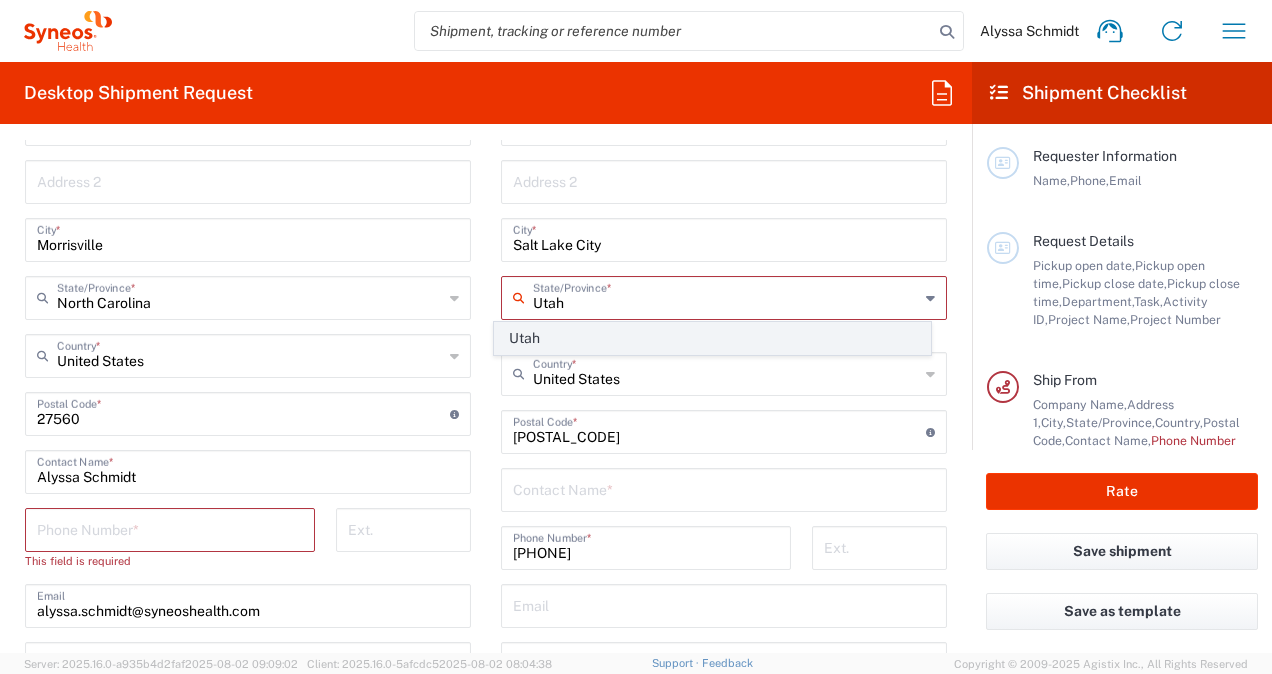 type on "Utah" 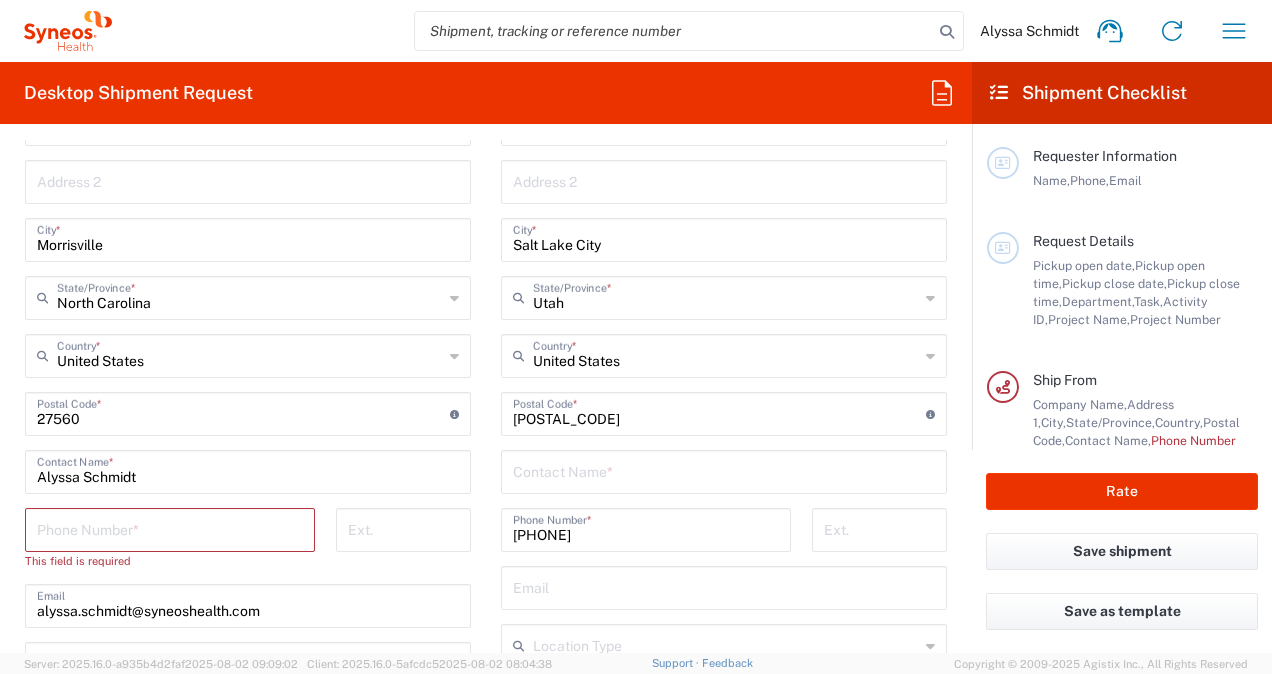 click on "Location  Addison Whitney LLC-Morrisvile NC US Barcelona-Syneos Health BioSector 2 LLC- New York US Boco Digital Media Caerus Marketing Group LLC-Morrisville NC US Chamberlain Communications LLC-New York US Chandler Chicco Agency, LLC-New York US Genico, LLC Gerbig Snell/Weisheimer Advert- Westerville OH Haas & Health Partner Public Relations GmbH Illingworth Research Group Ltd-Macclesfield UK Illingworth Rsrch Grp (France) Illingworth Rsrch Grp (Italy) Illingworth Rsrch Grp (Spain) Illingworth Rsrch Grp (USA) In Illingworth Rsrch Grp(Australi INC Research Clin Svcs Mexico inVentiv Health Philippines, Inc. IRG - Morrisville Warehouse IVH IPS Pvt Ltd- India IVH Mexico SA de CV NAVICOR GROUP, LLC- New York US PALIO + IGNITE, LLC- Westerville OH US Pharmaceutical Institute LLC- Morrisville NC US PT Syneos Health Indonesia Rx dataScience Inc-Morrisville NC US RxDataScience India Private Lt Syneos Health (Beijing) Inc.Lt Syneos Health (Shanghai) Inc. Ltd. Syneos Health (Thailand) Limit Syneos Health Argentina SA" 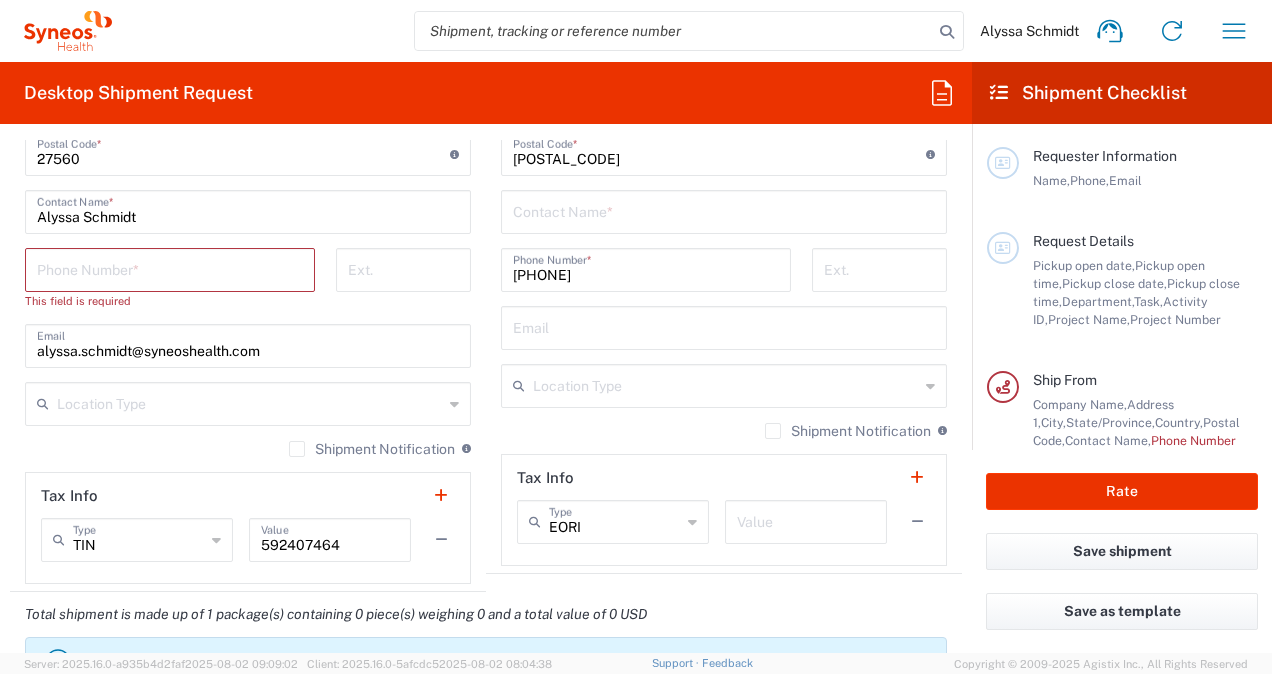 scroll, scrollTop: 1243, scrollLeft: 0, axis: vertical 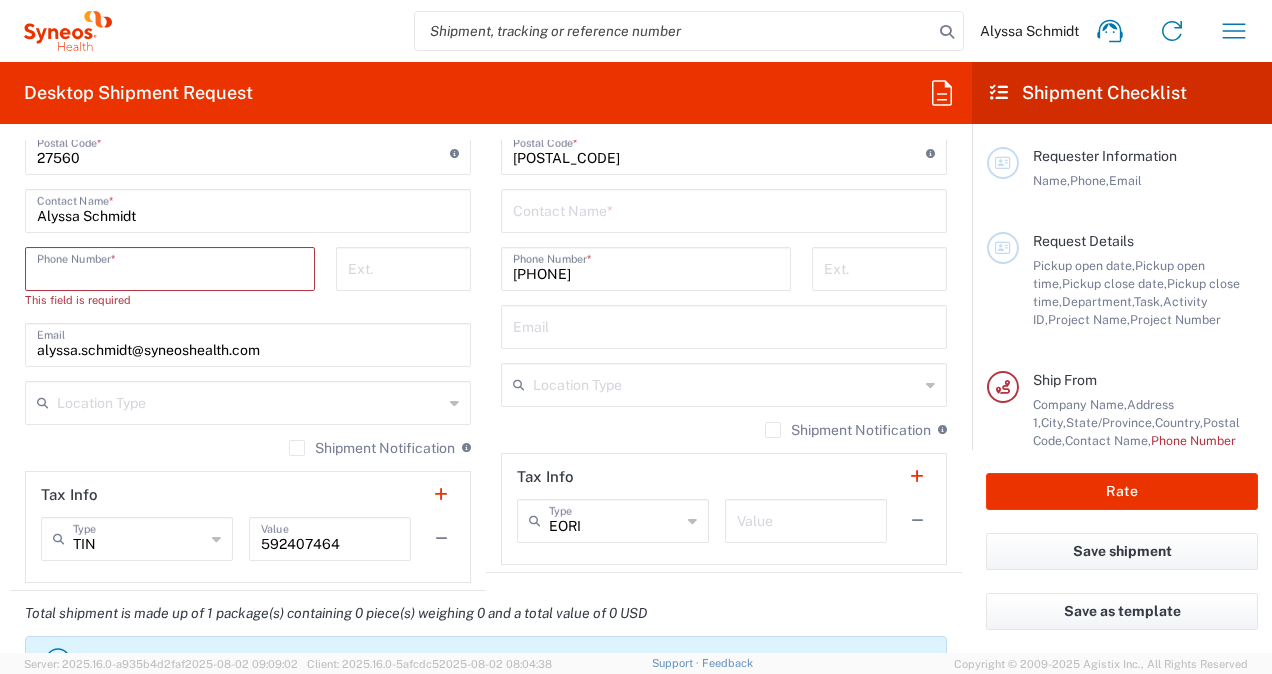 click at bounding box center [170, 267] 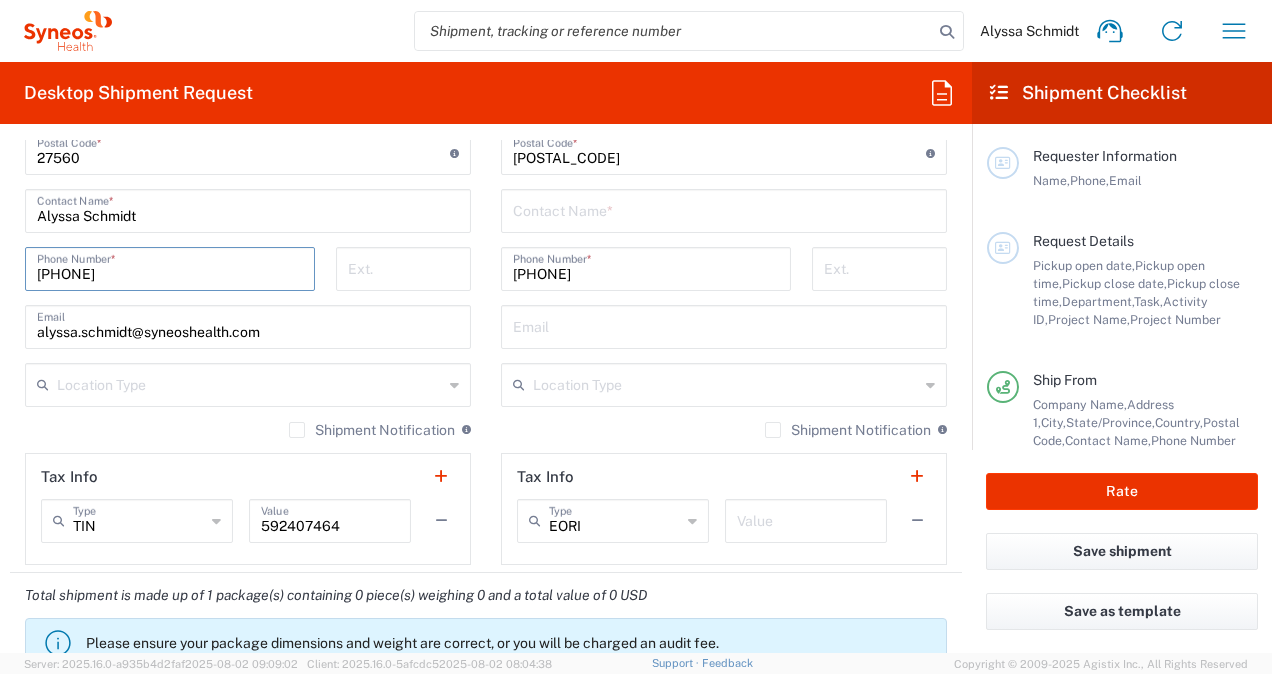 scroll, scrollTop: 794, scrollLeft: 0, axis: vertical 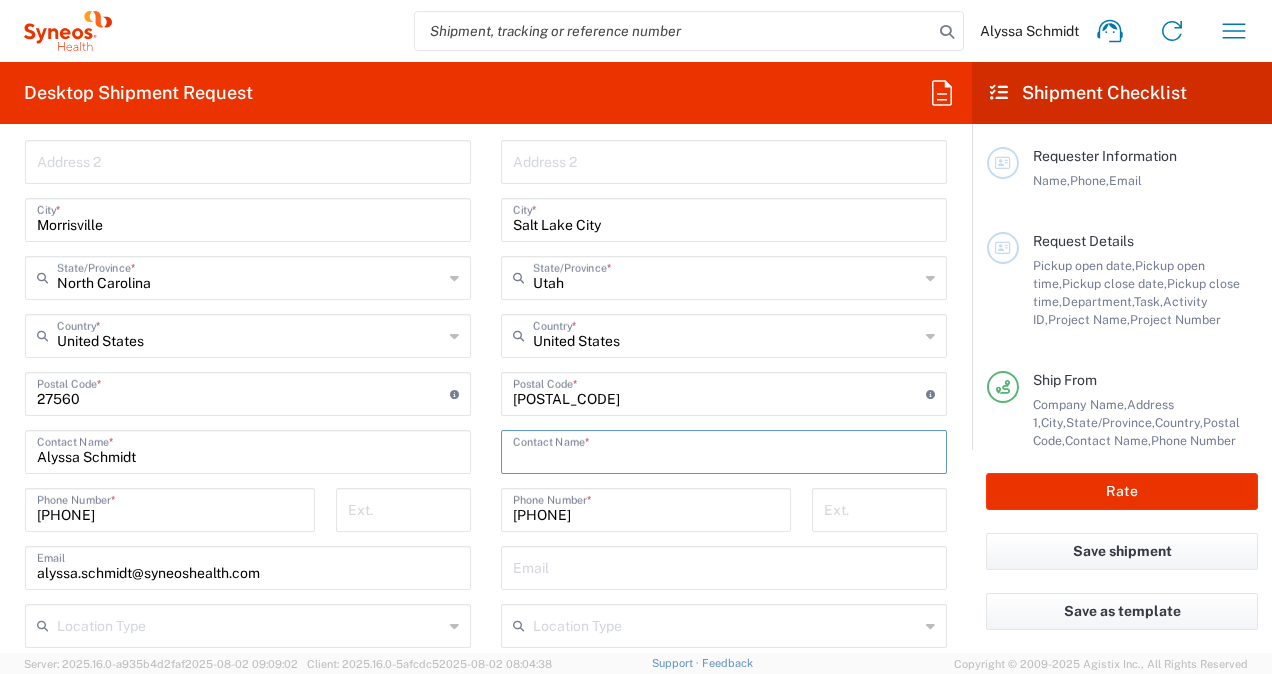 click at bounding box center (724, 450) 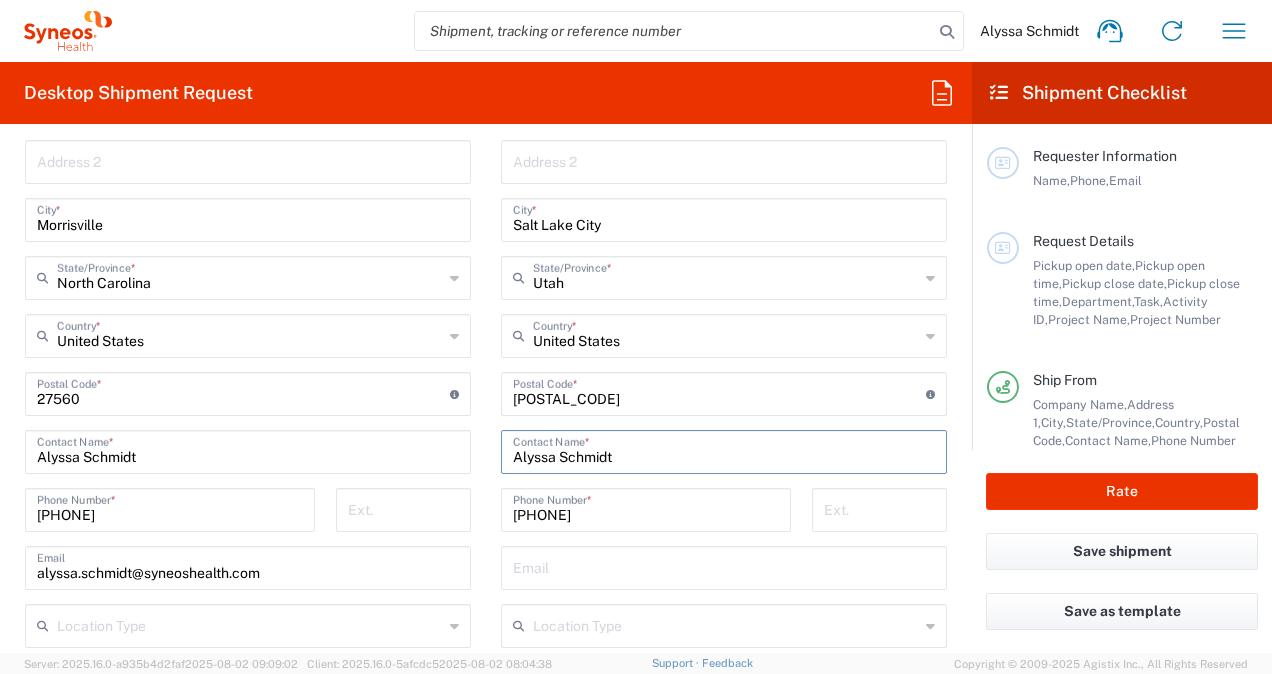 type on "Alyssa Schmidt" 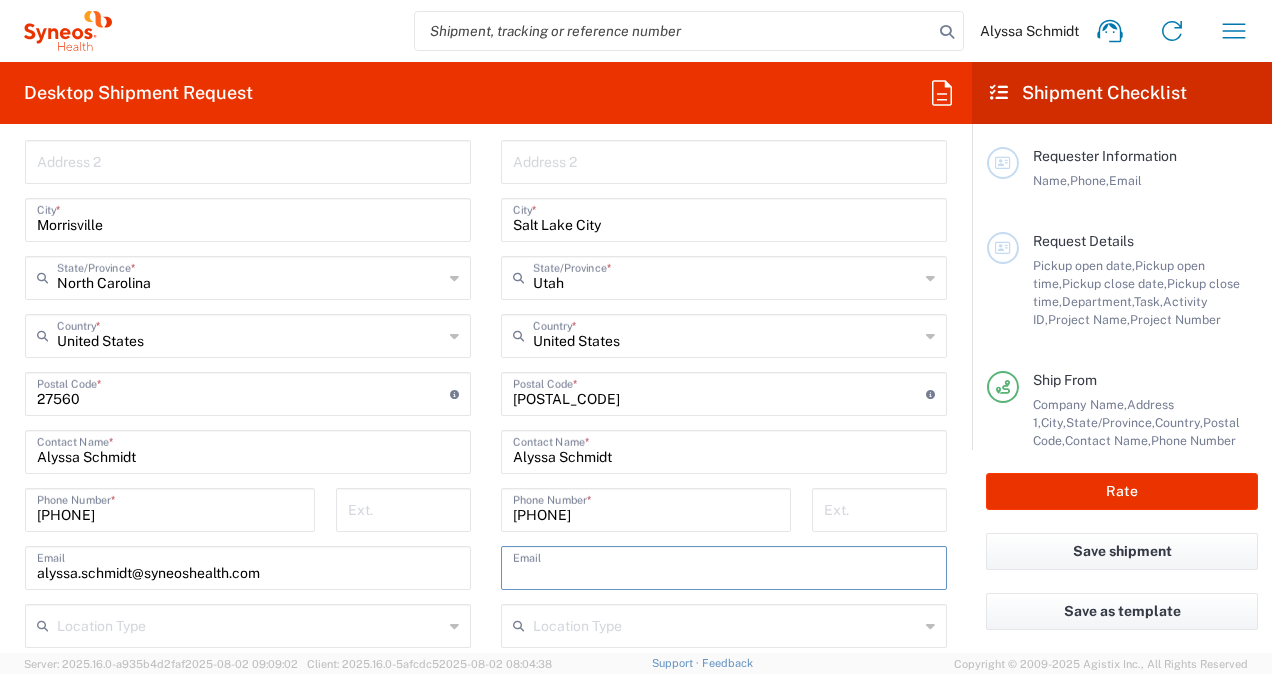 click at bounding box center [724, 566] 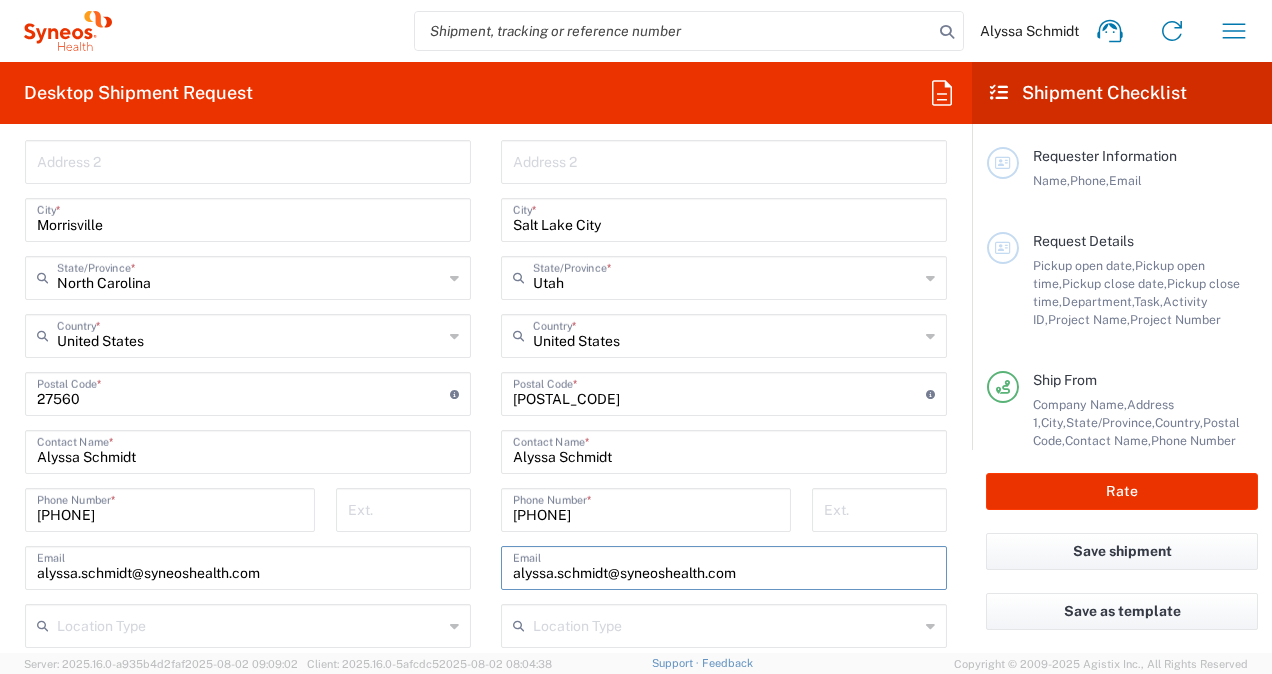 click on "Location  Addison Whitney LLC-Morrisvile NC US Barcelona-Syneos Health BioSector 2 LLC- New York US Boco Digital Media Caerus Marketing Group LLC-Morrisville NC US Chamberlain Communications LLC-New York US Chandler Chicco Agency, LLC-New York US Genico, LLC Gerbig Snell/Weisheimer Advert- Westerville OH Haas & Health Partner Public Relations GmbH Illingworth Research Group Ltd-Macclesfield UK Illingworth Rsrch Grp (France) Illingworth Rsrch Grp (Italy) Illingworth Rsrch Grp (Spain) Illingworth Rsrch Grp (USA) In Illingworth Rsrch Grp(Australi INC Research Clin Svcs Mexico inVentiv Health Philippines, Inc. IRG - Morrisville Warehouse IVH IPS Pvt Ltd- India IVH Mexico SA de CV NAVICOR GROUP, LLC- New York US PALIO + IGNITE, LLC- Westerville OH US Pharmaceutical Institute LLC- Morrisville NC US PT Syneos Health Indonesia Rx dataScience Inc-Morrisville NC US RxDataScience India Private Lt Syneos Health (Beijing) Inc.Lt Syneos Health (Shanghai) Inc. Ltd. Syneos Health (Thailand) Limit Syneos Health Argentina SA" 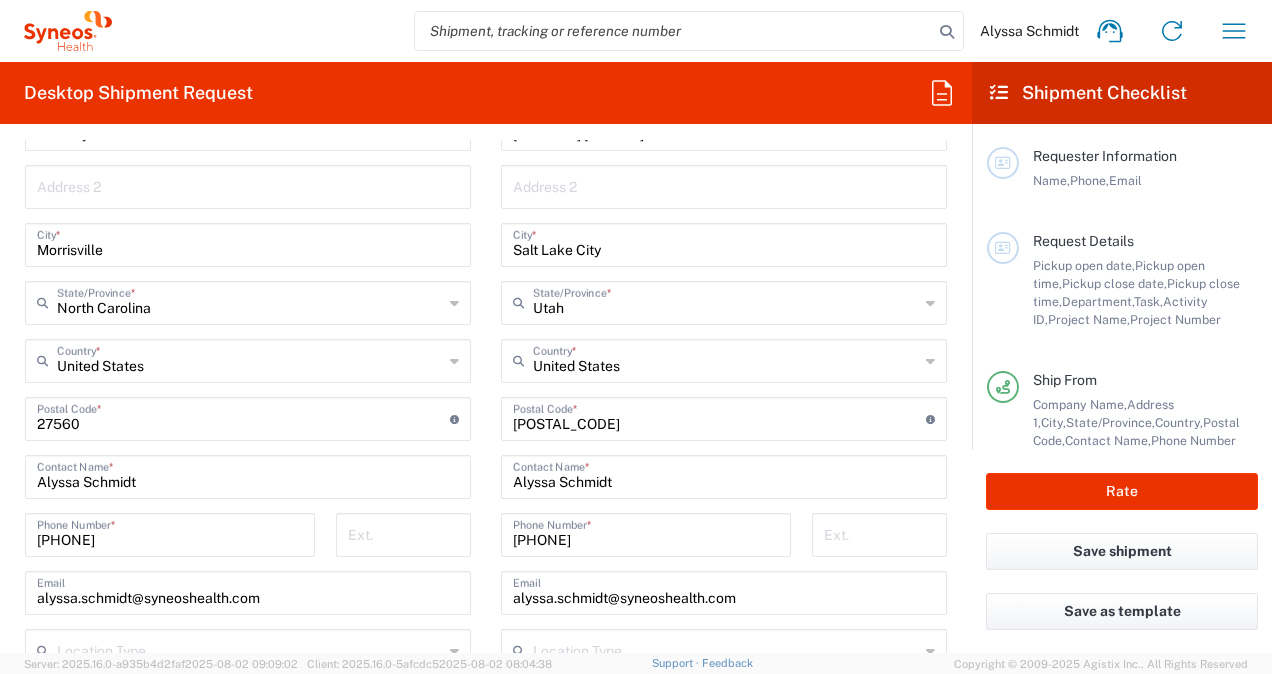 scroll, scrollTop: 976, scrollLeft: 0, axis: vertical 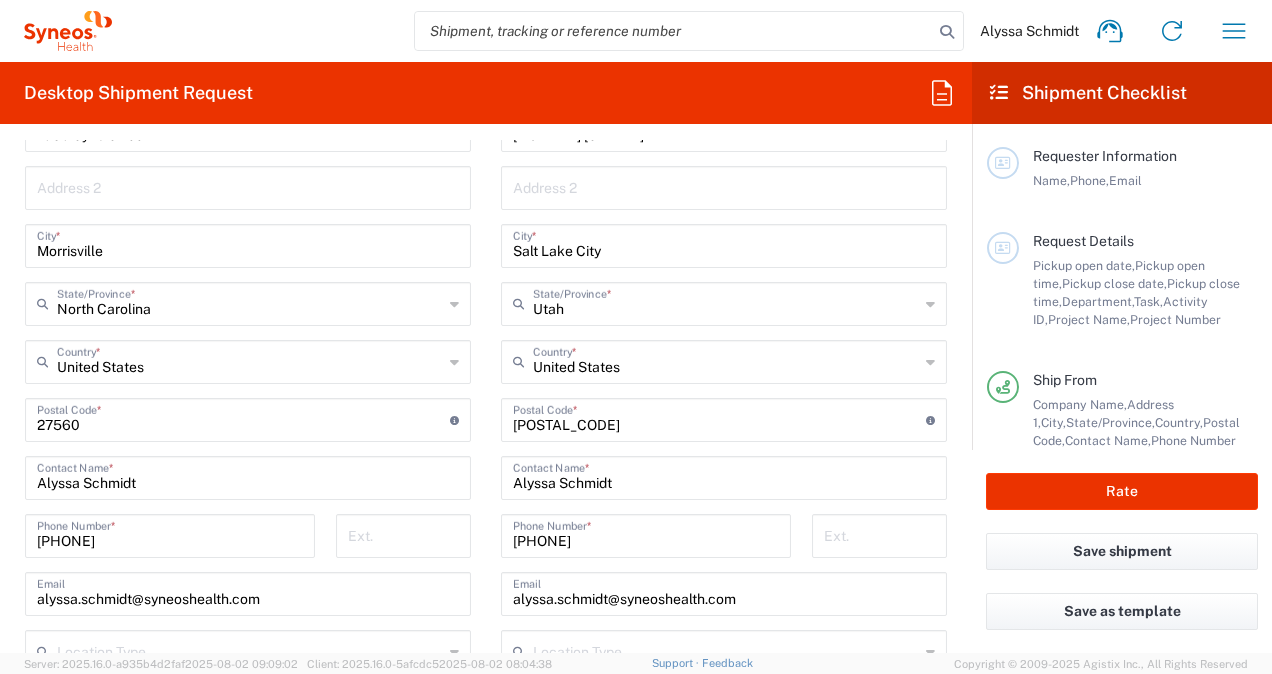 click on "Ext." 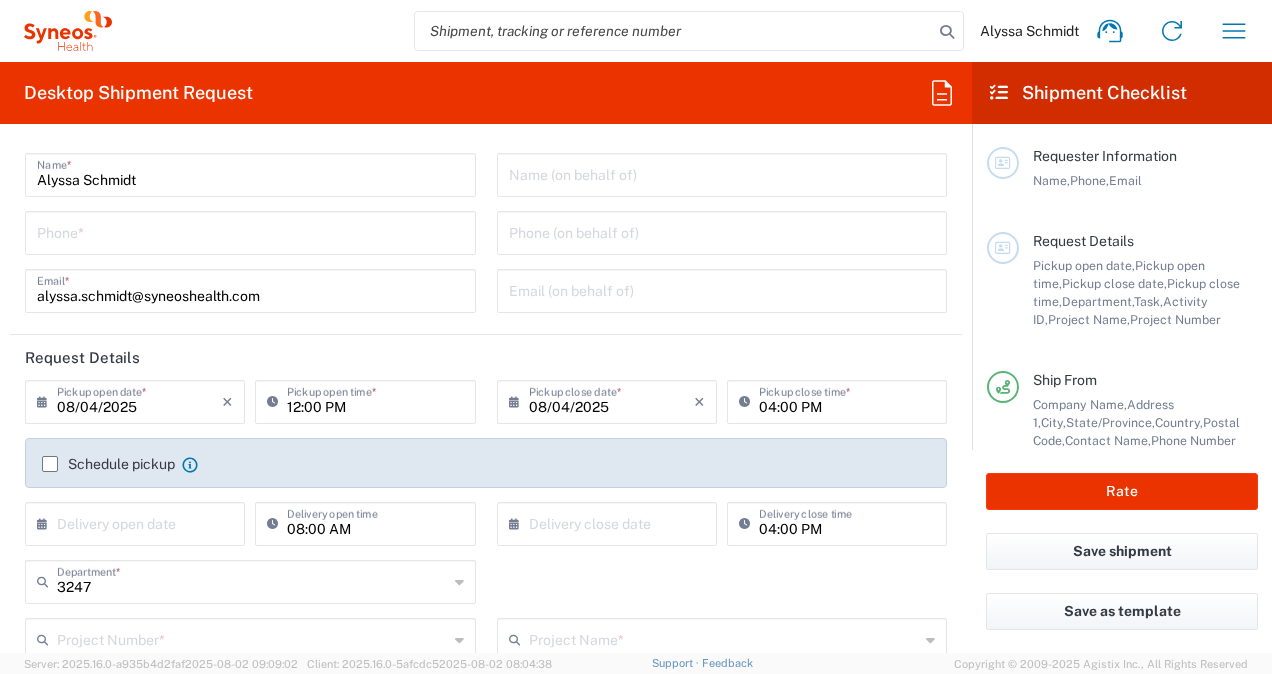 scroll, scrollTop: 0, scrollLeft: 0, axis: both 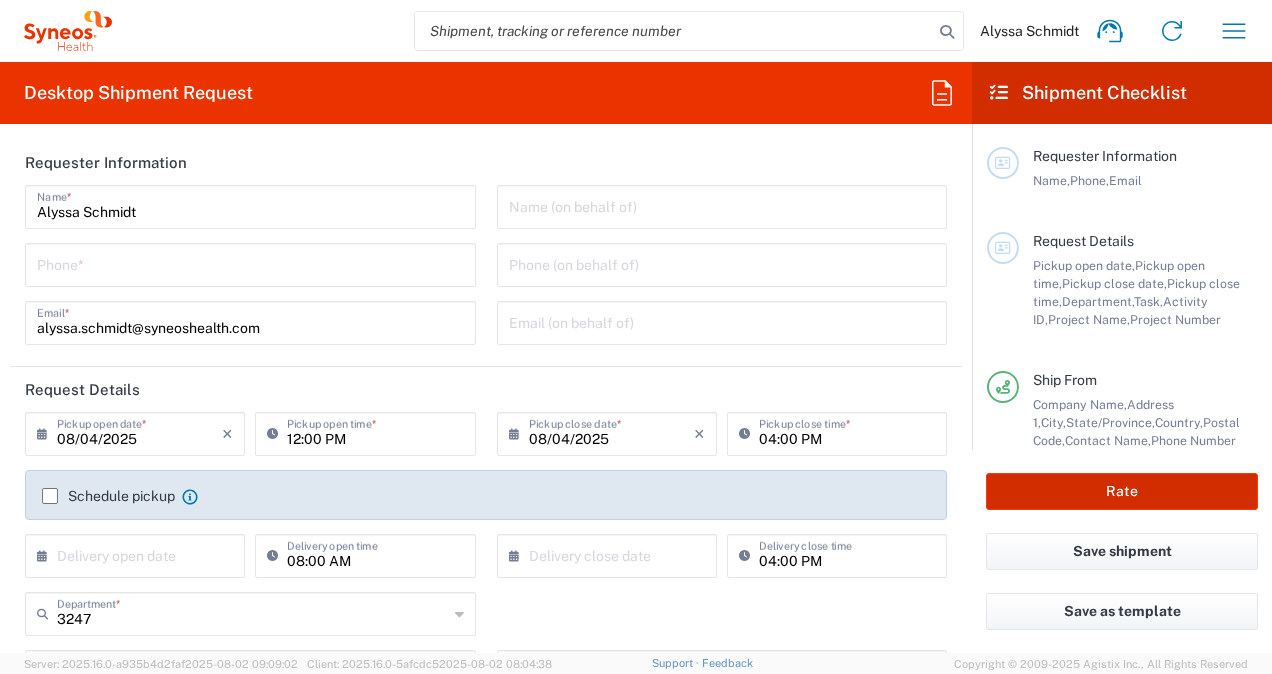 click on "Rate" 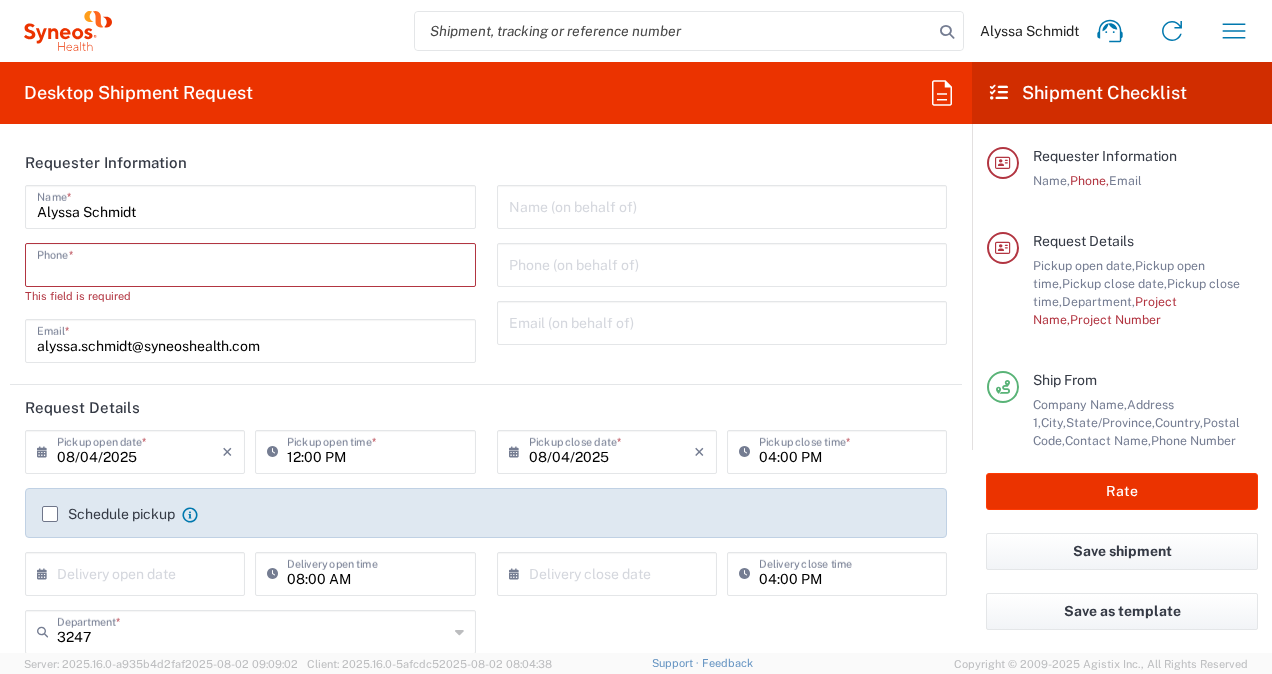 click at bounding box center (250, 263) 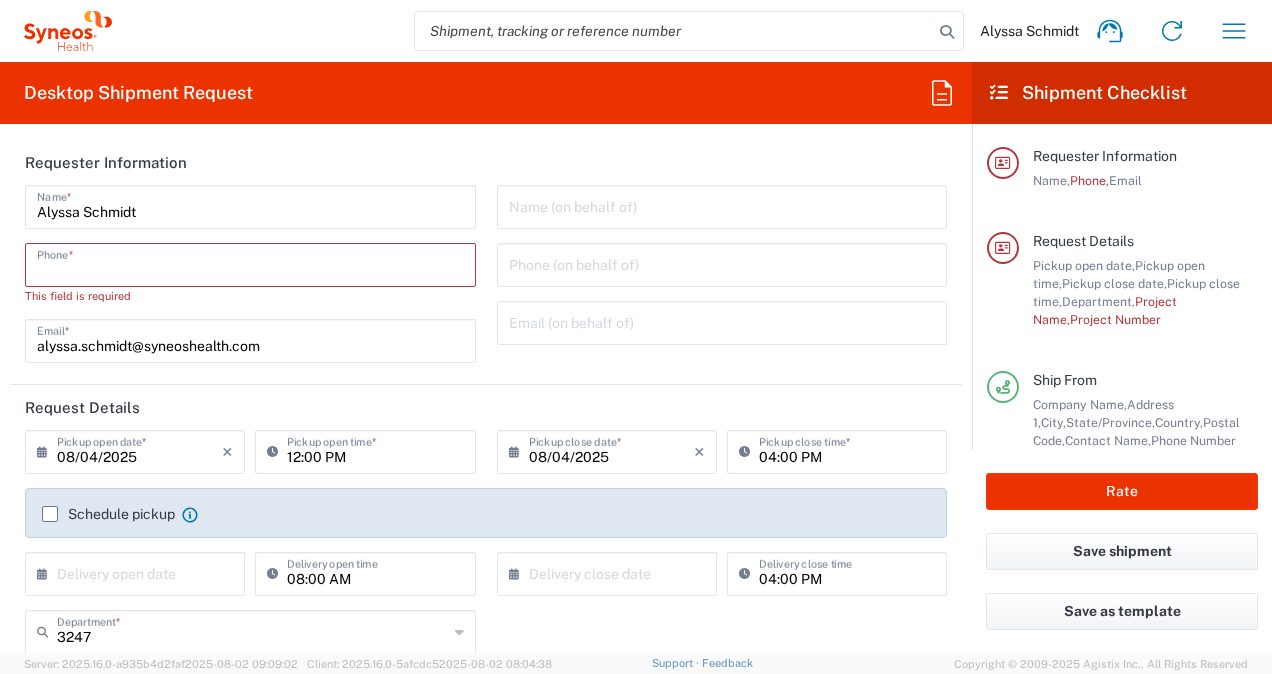 type on "[PHONE]" 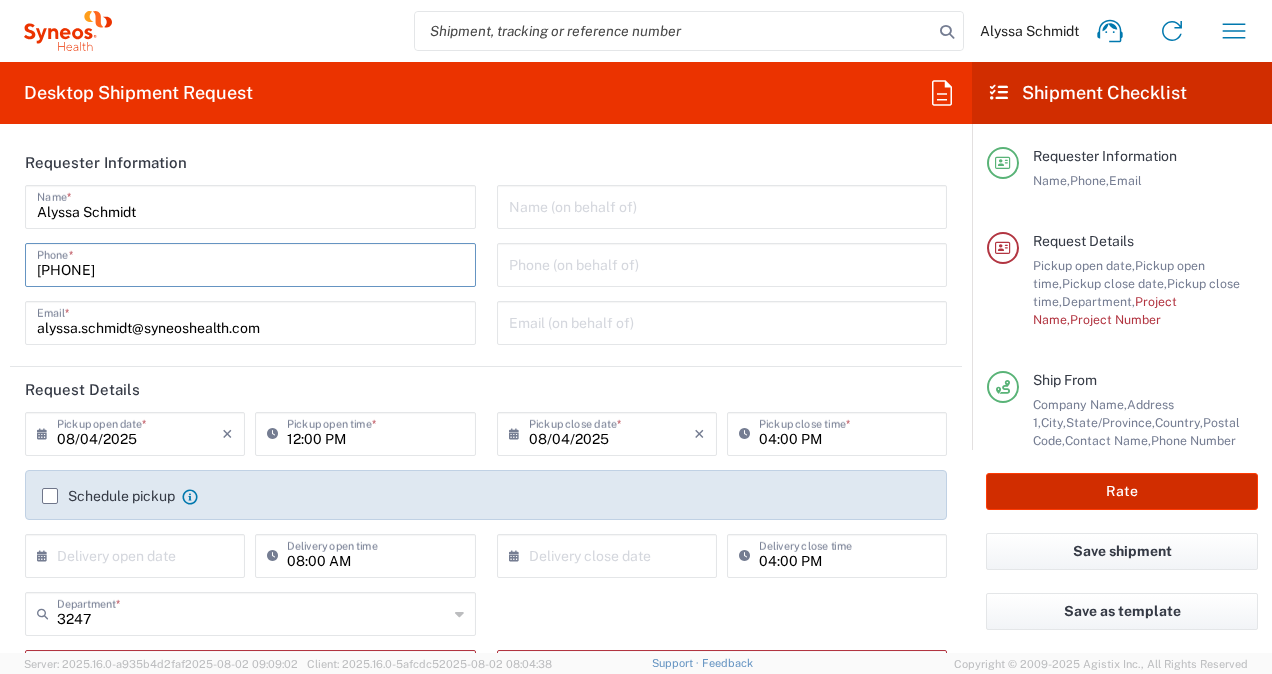 click on "Rate" 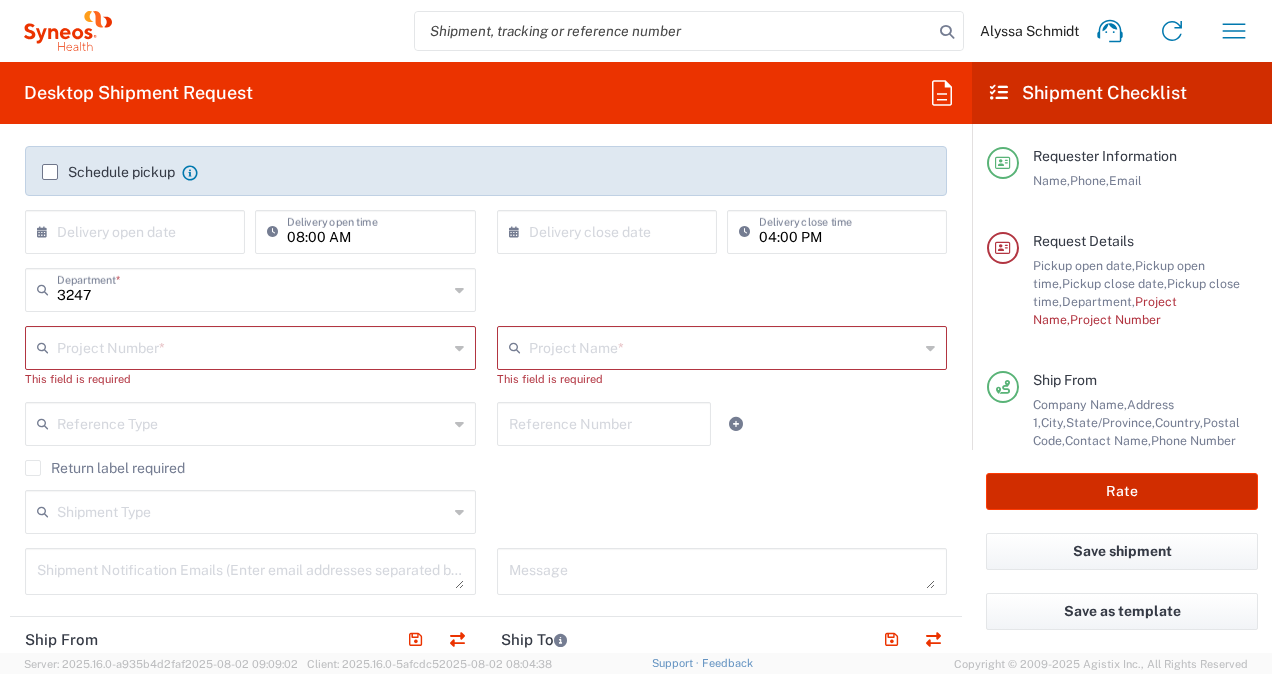scroll, scrollTop: 323, scrollLeft: 0, axis: vertical 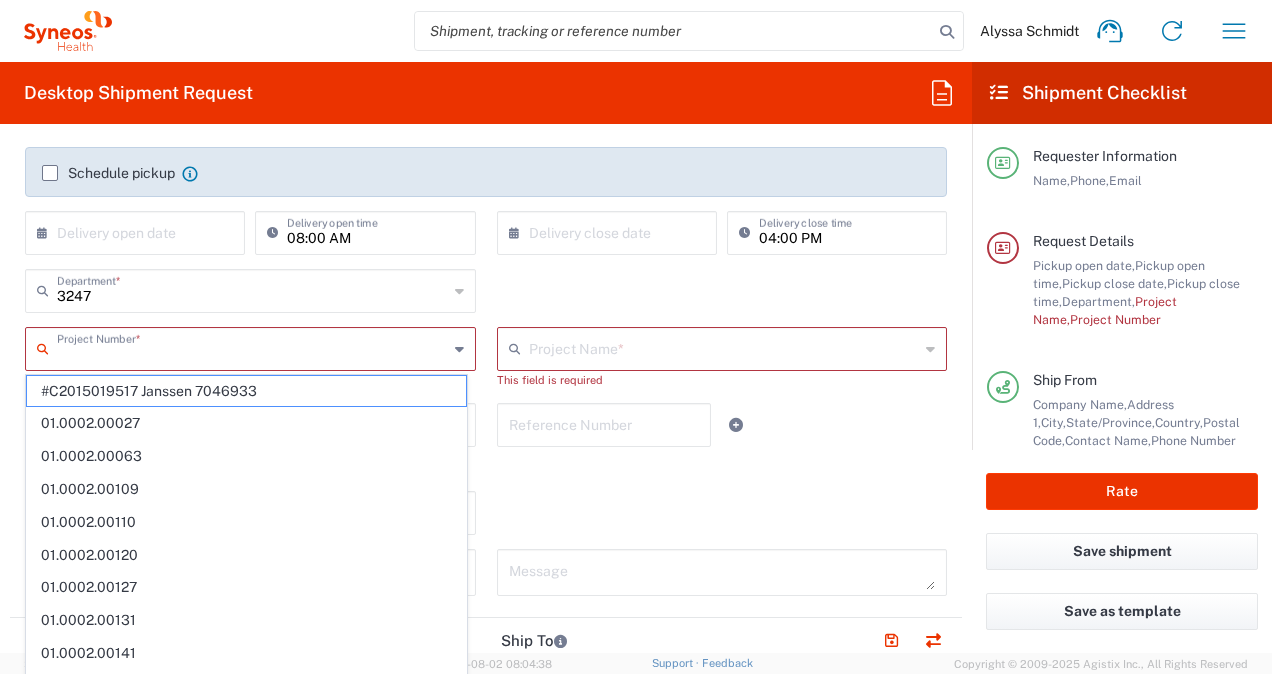 click at bounding box center (252, 347) 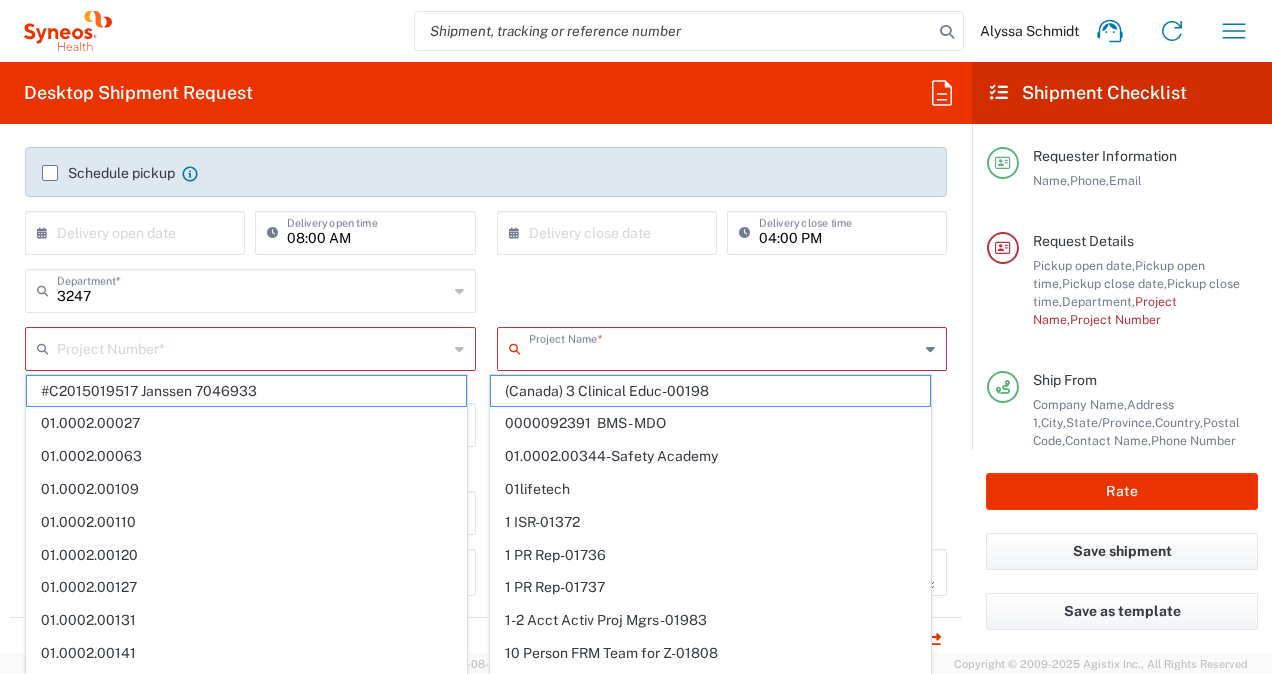 click at bounding box center [724, 347] 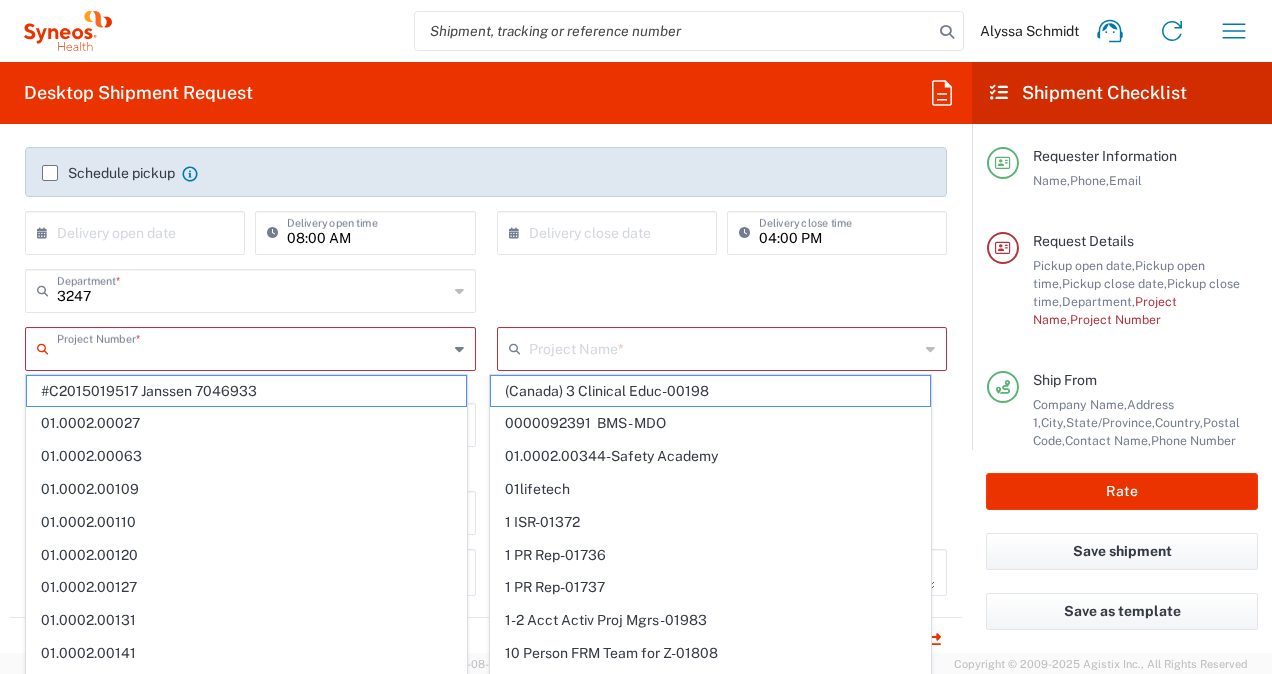 click at bounding box center [252, 347] 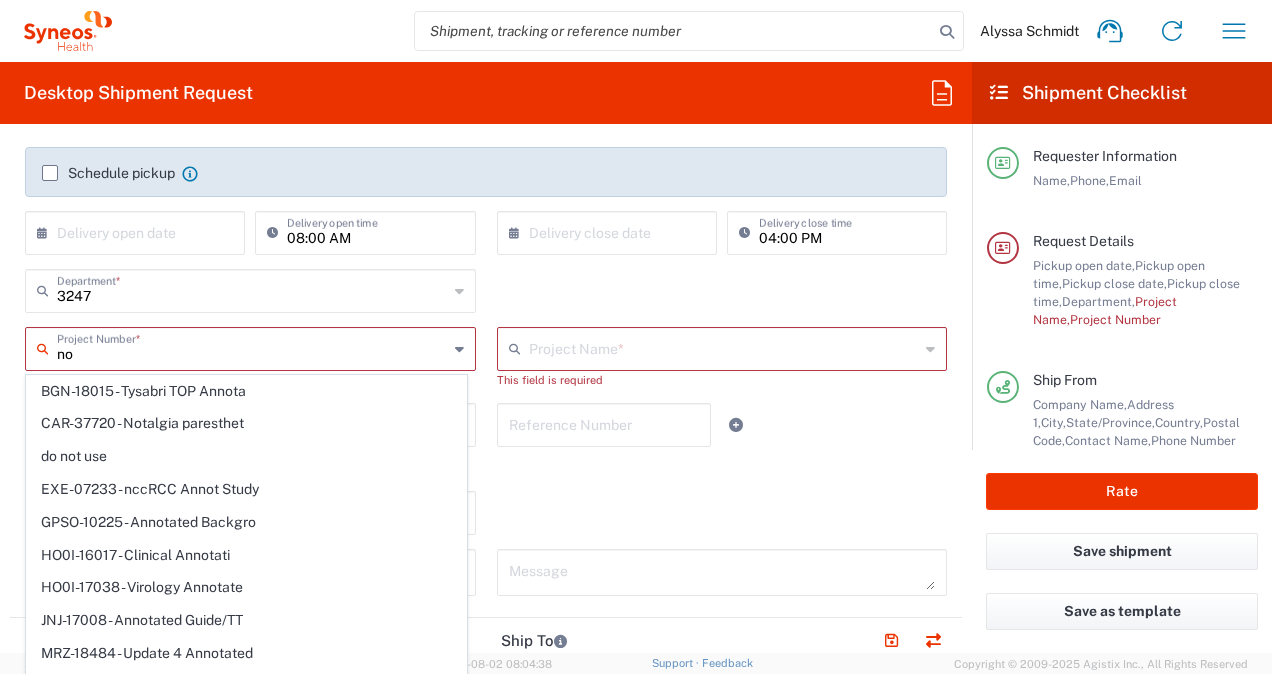 type on "n" 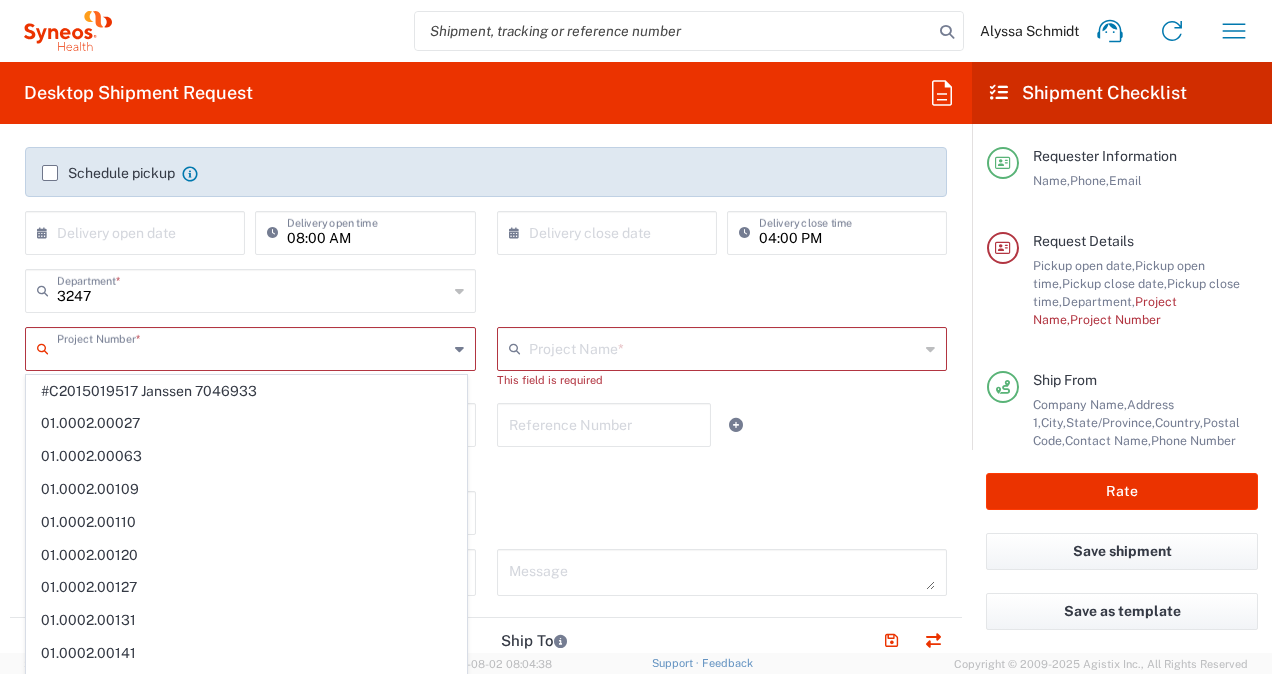 scroll, scrollTop: 227, scrollLeft: 0, axis: vertical 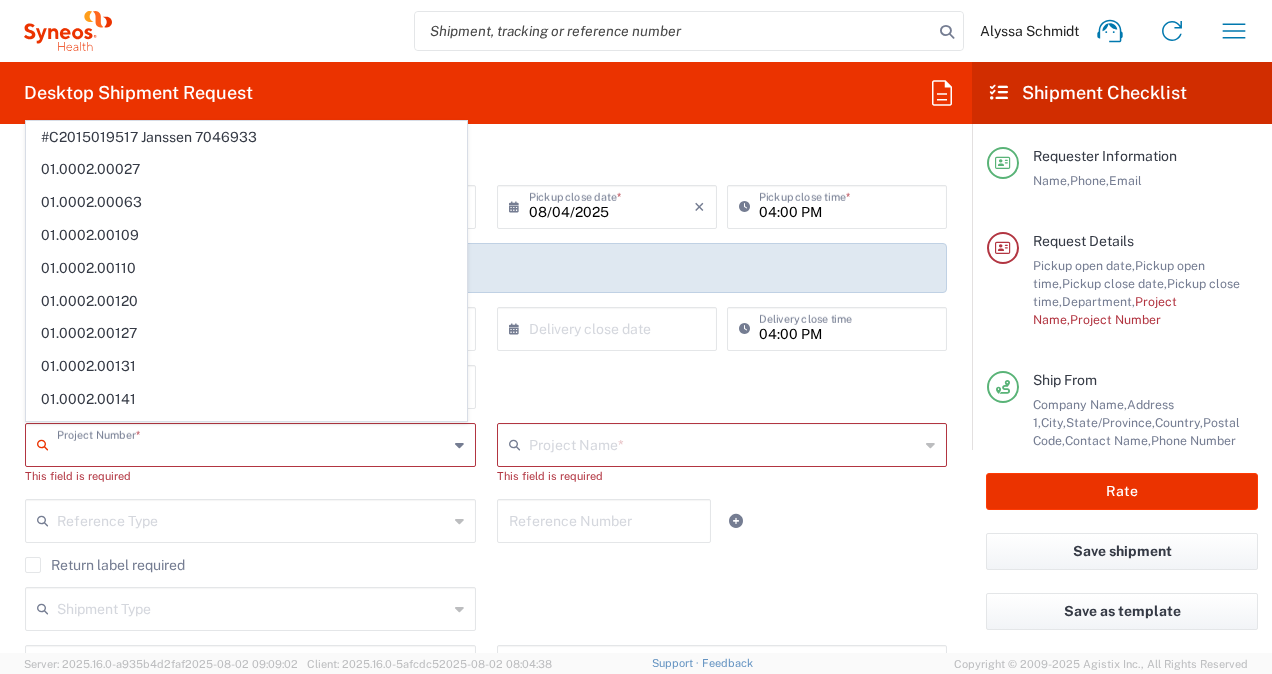 click on "Return label required" 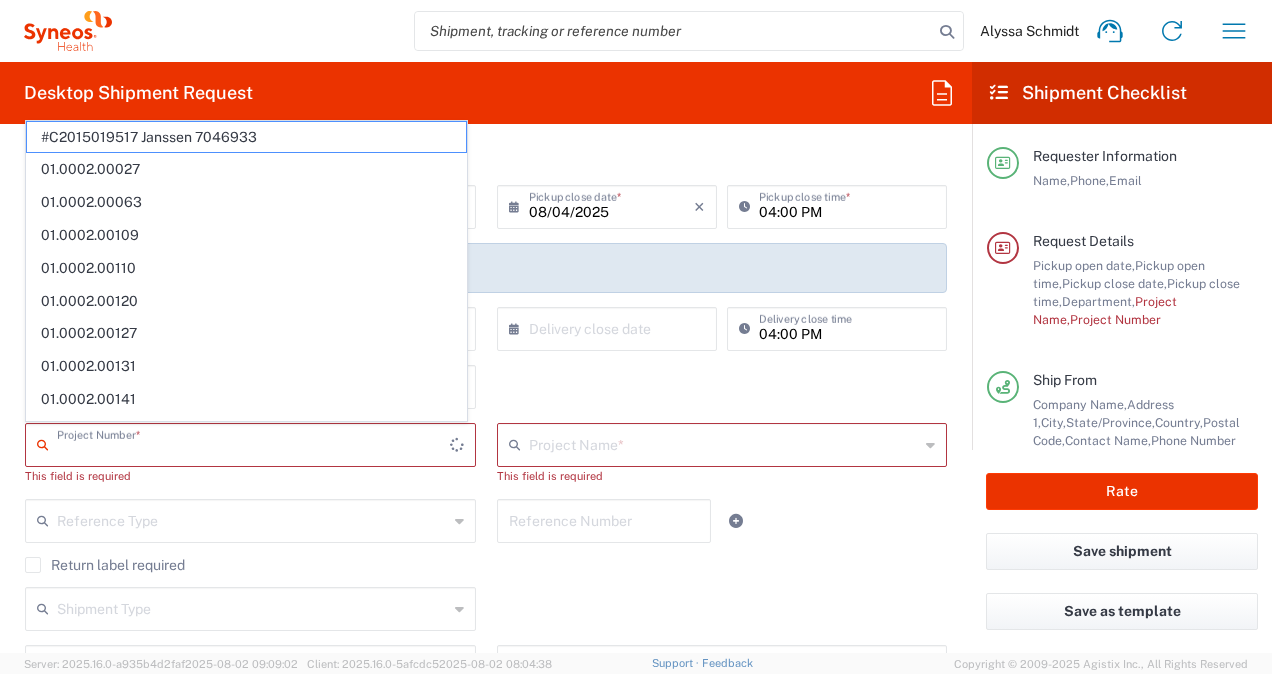 click at bounding box center [253, 443] 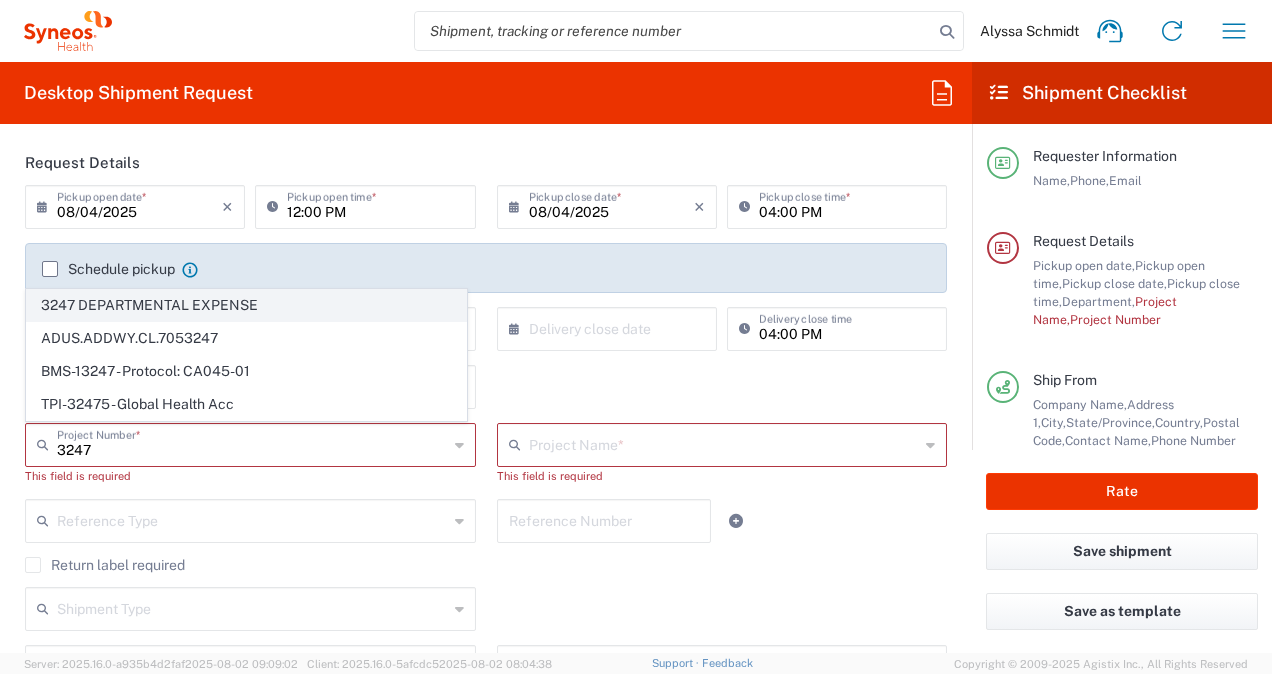 click on "3247 DEPARTMENTAL EXPENSE" 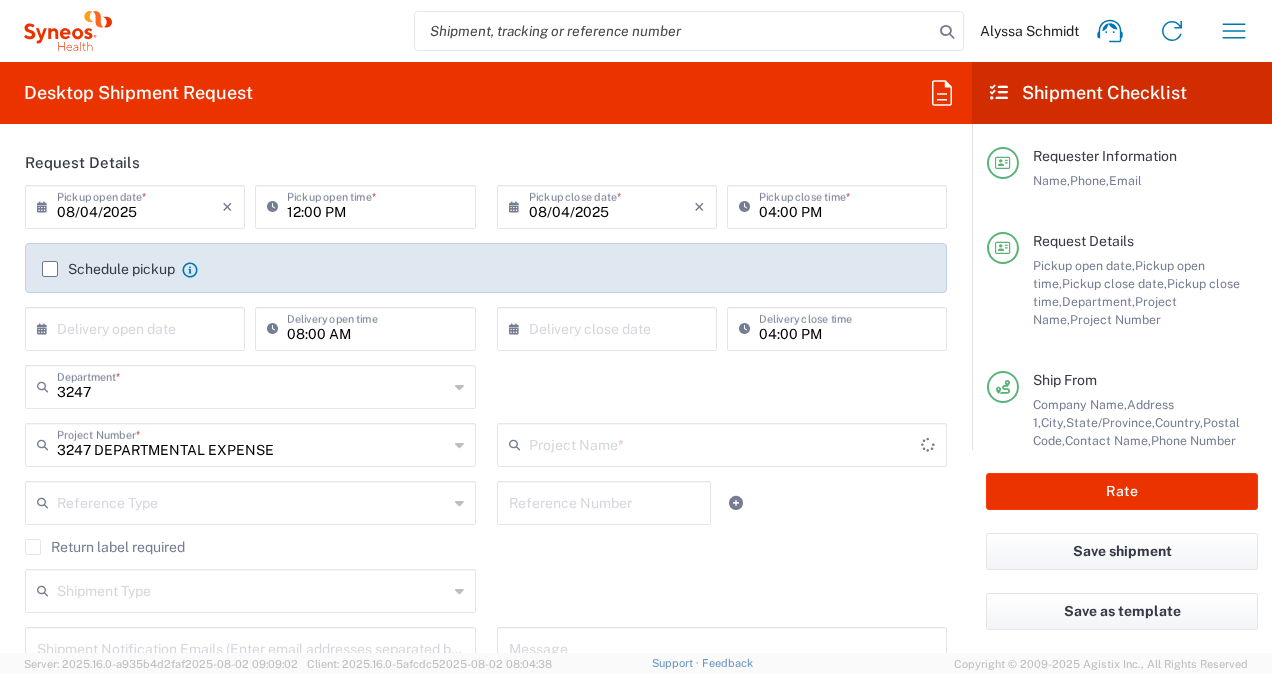 type on "3247 DEPARTMENTAL EXPENSE" 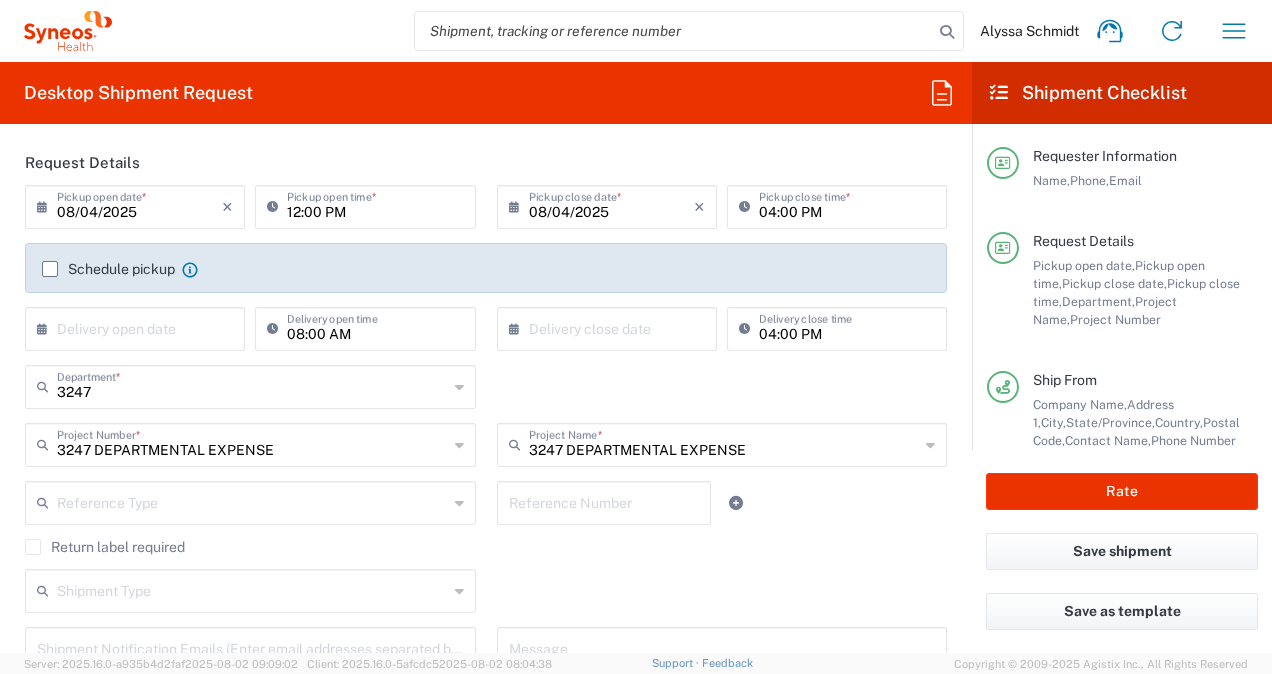 click on "Shipment Type  Batch Regular" 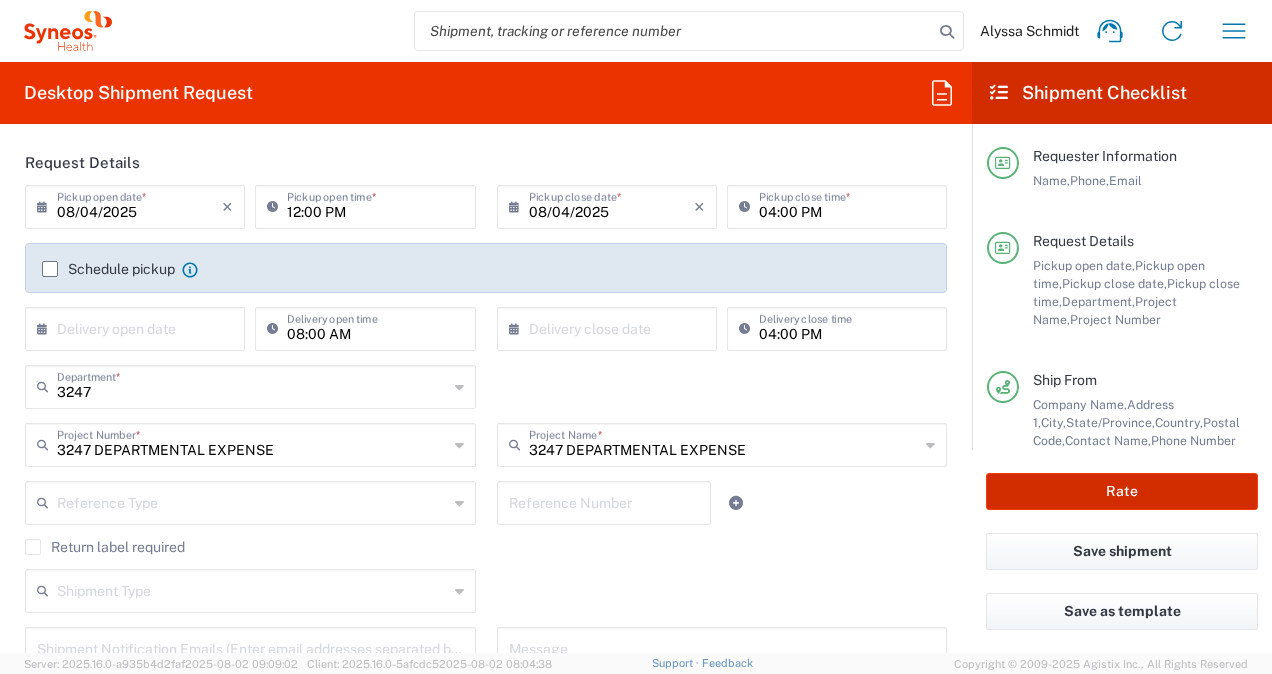 click on "Rate" 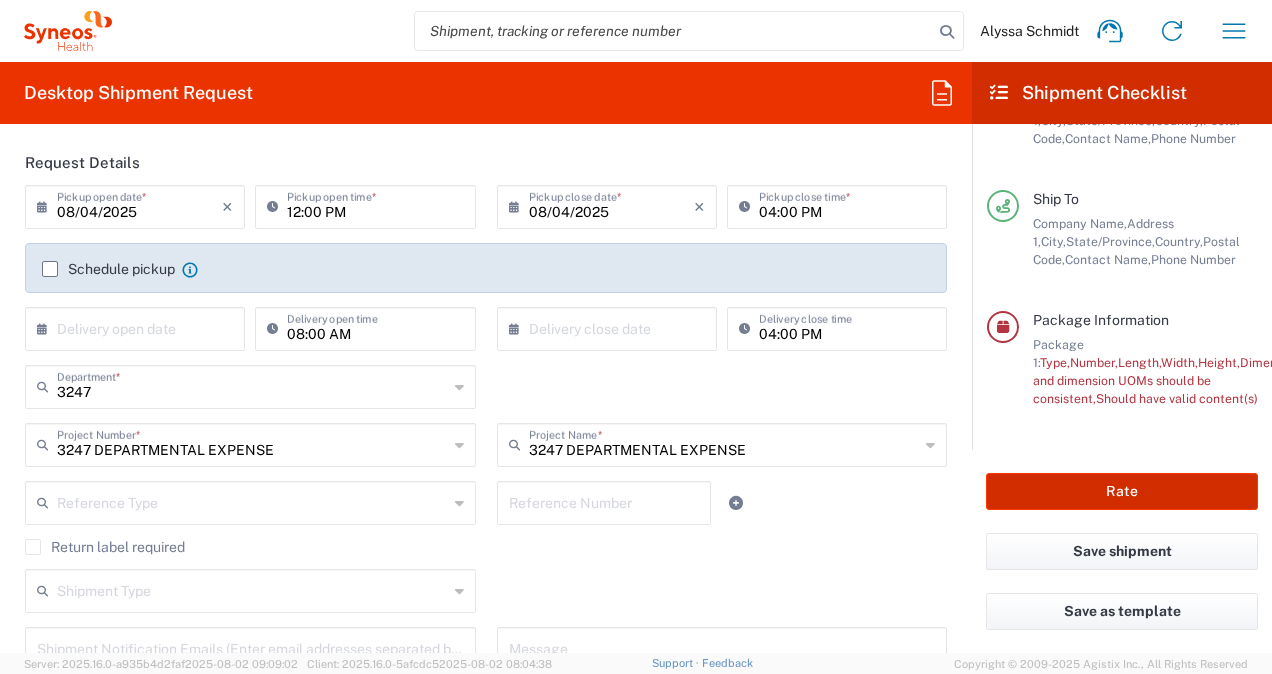 type on "3247 DEPARTMENTAL EXPENSE" 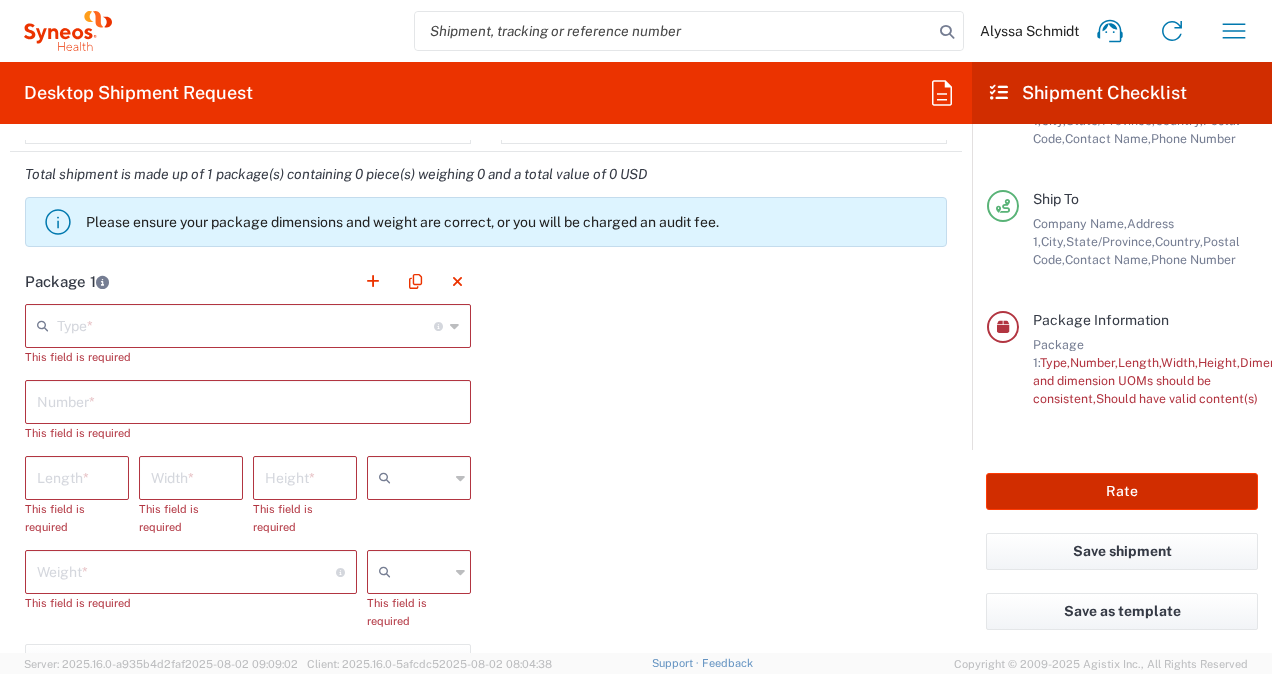 scroll, scrollTop: 1681, scrollLeft: 0, axis: vertical 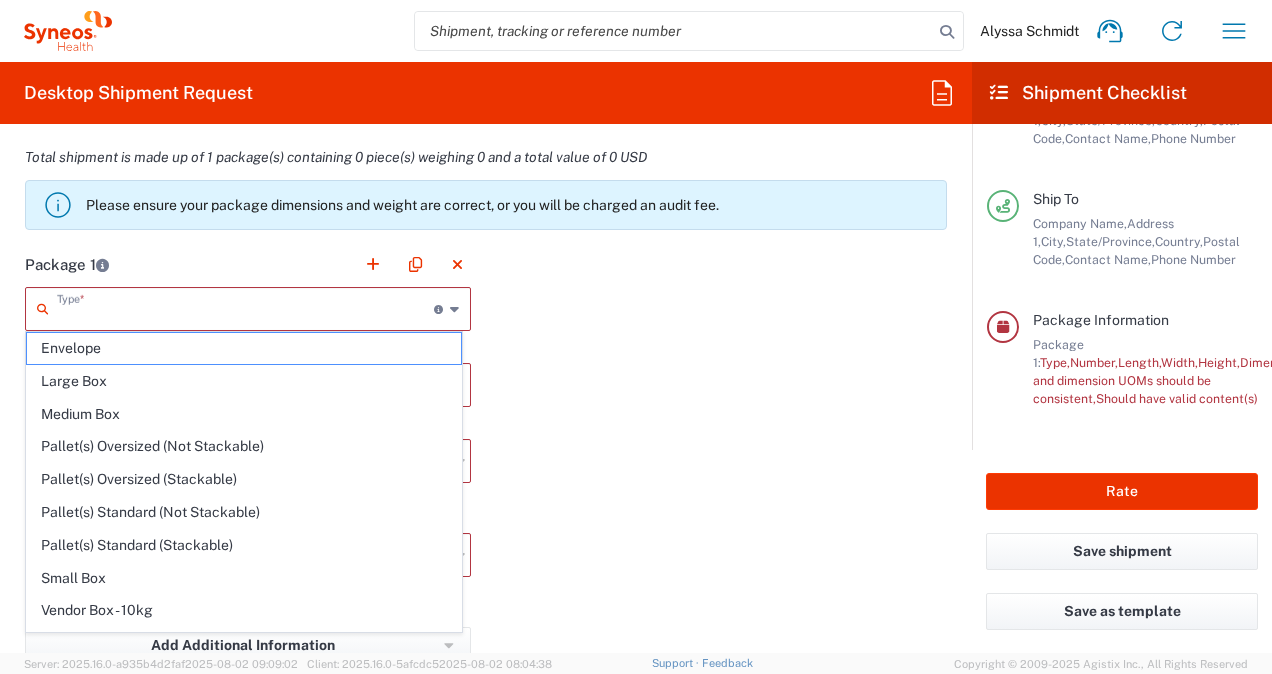 click at bounding box center [245, 307] 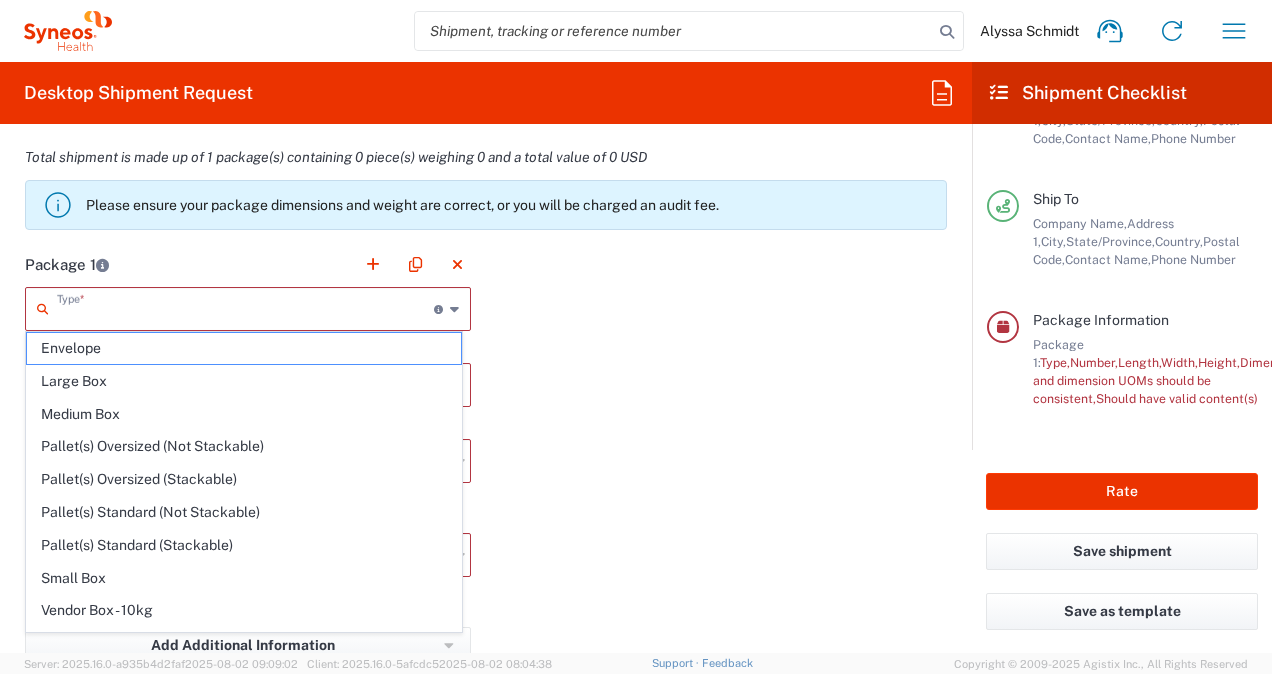 click on "Package 1   Type  * Material used to package goods Envelope Large Box Medium Box Pallet(s) Oversized (Not Stackable) Pallet(s) Oversized (Stackable) Pallet(s) Standard (Not Stackable) Pallet(s) Standard (Stackable) Small Box Vendor Box - 10kg Vendor Box - 25kg Your Packaging This field is required  Number  * This field is required  Length  * This field is required  Width  * This field is required  Height  * This field is required cm ft in  Weight  * Total weight of package(s) in pounds or kilograms This field is required kgs lbs This field is required Add Additional Information  Package material   Package temperature   Temperature device  Add Content *" 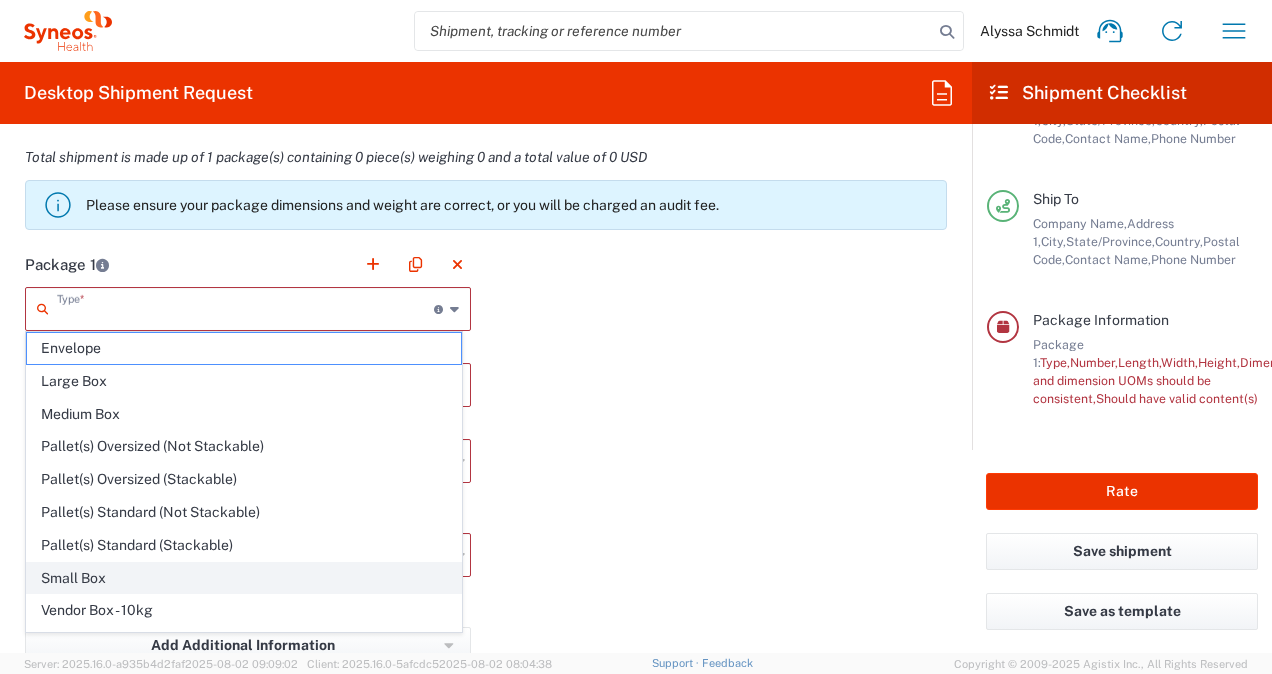 click on "Small Box" 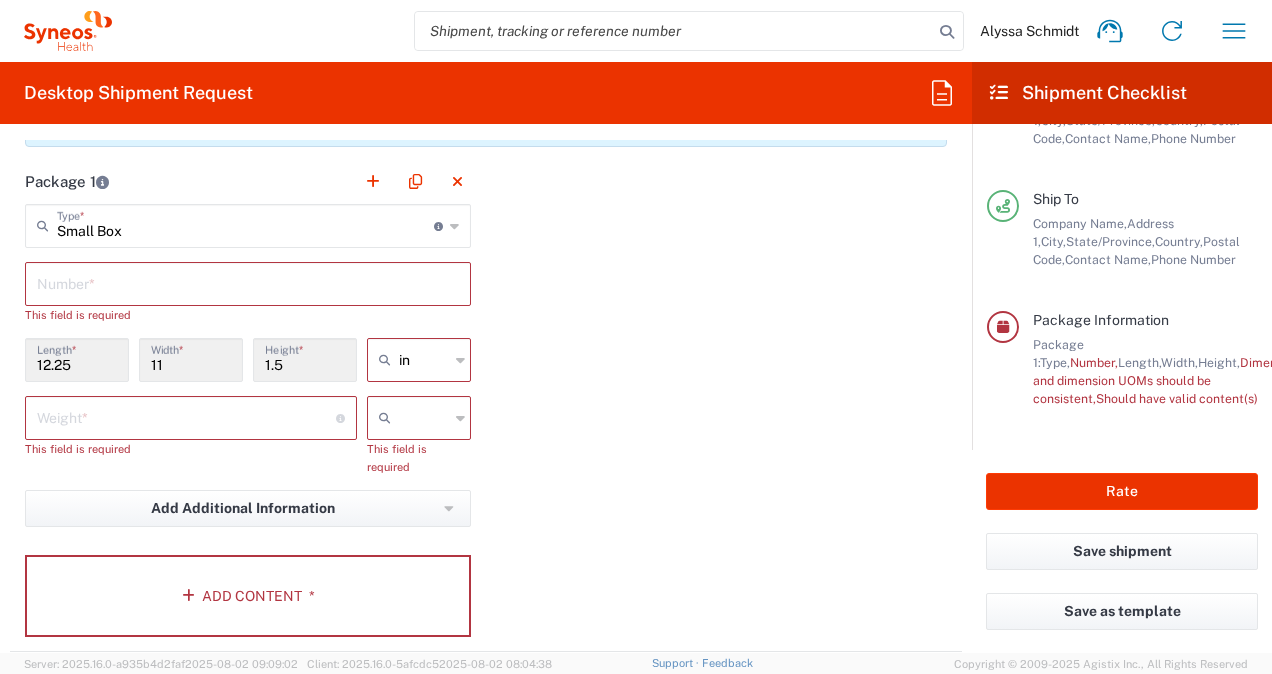scroll, scrollTop: 1765, scrollLeft: 0, axis: vertical 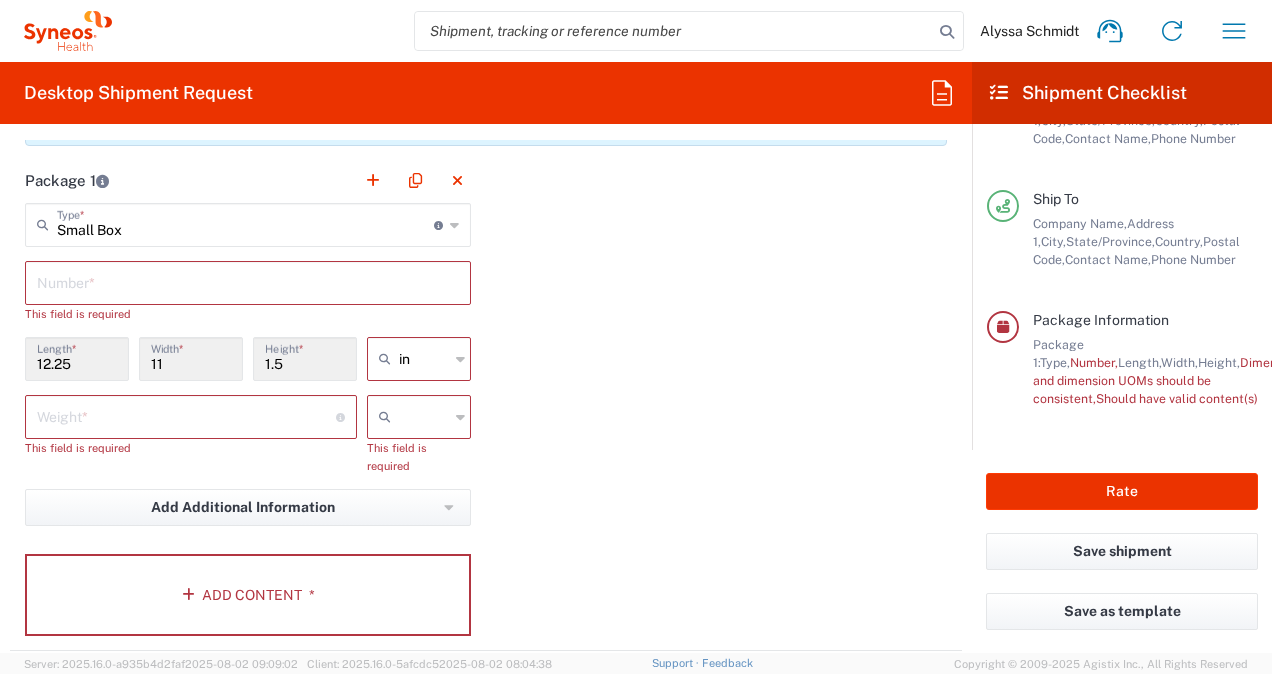 click at bounding box center (186, 415) 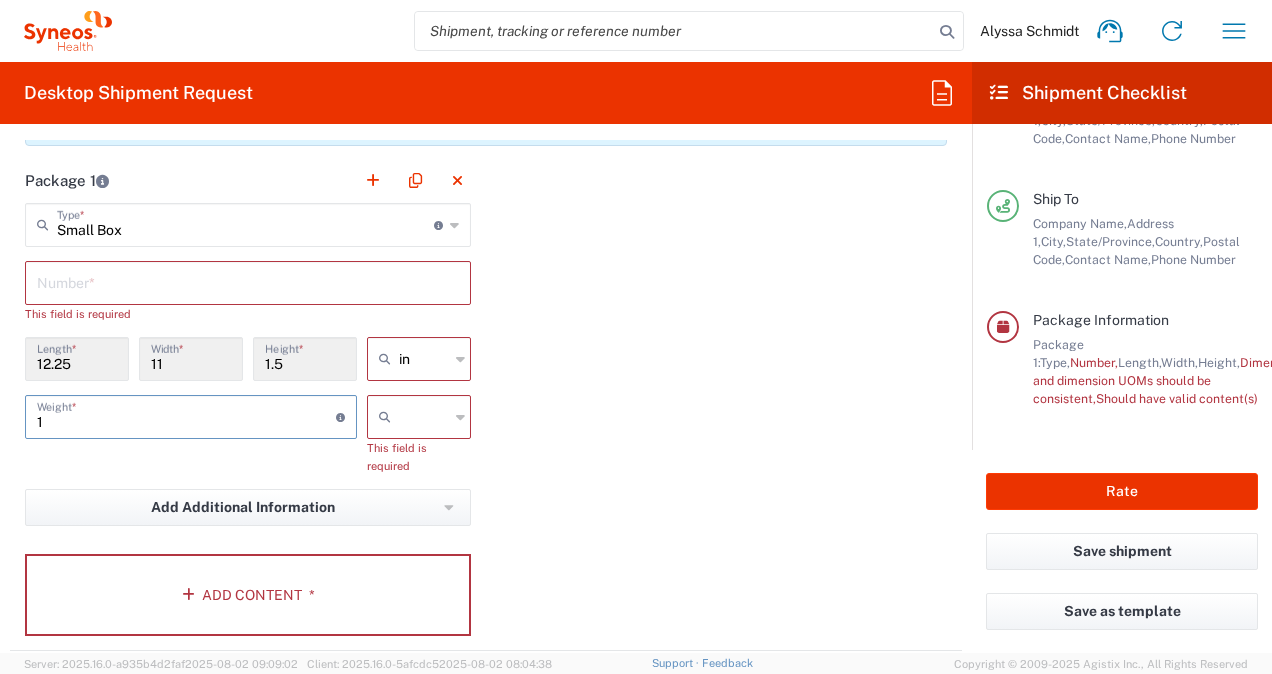 type on "1" 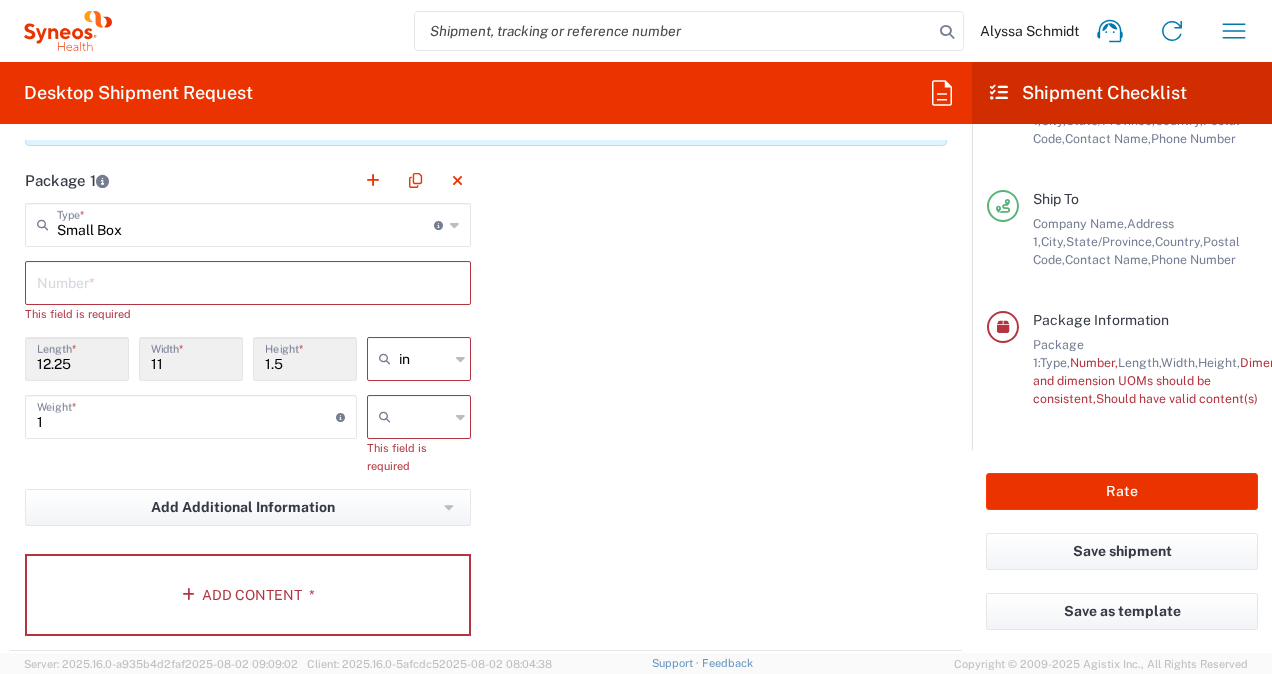 click 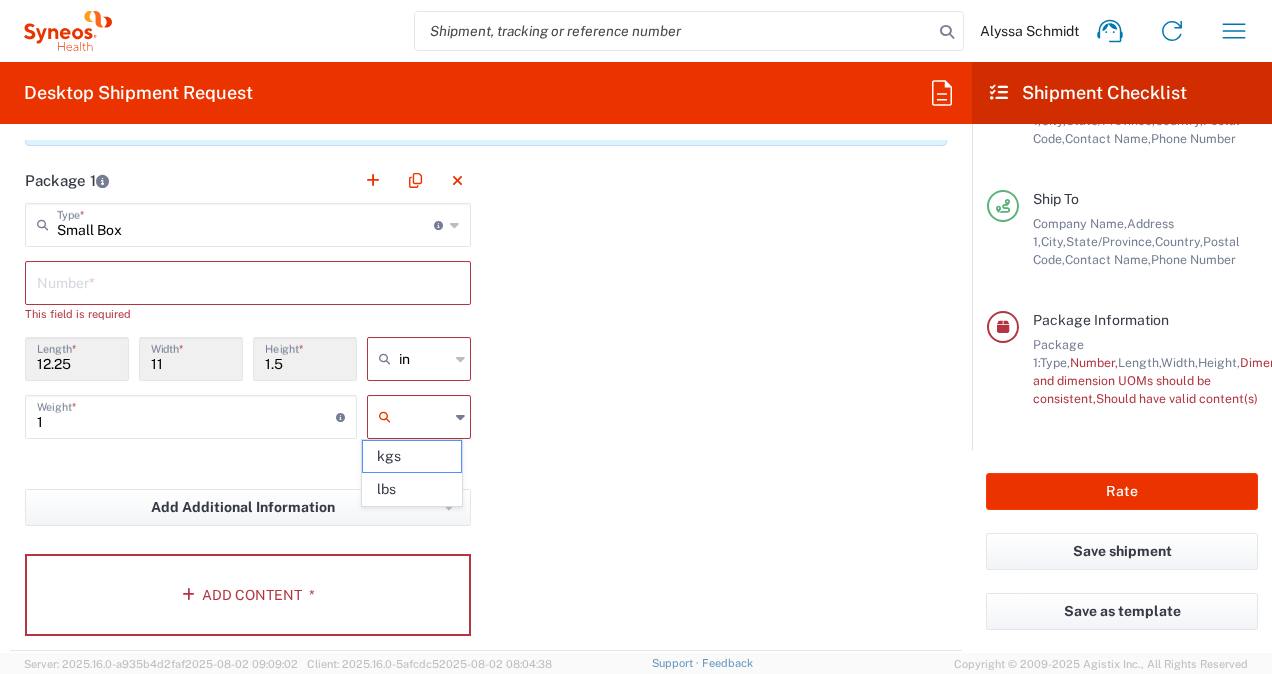 click 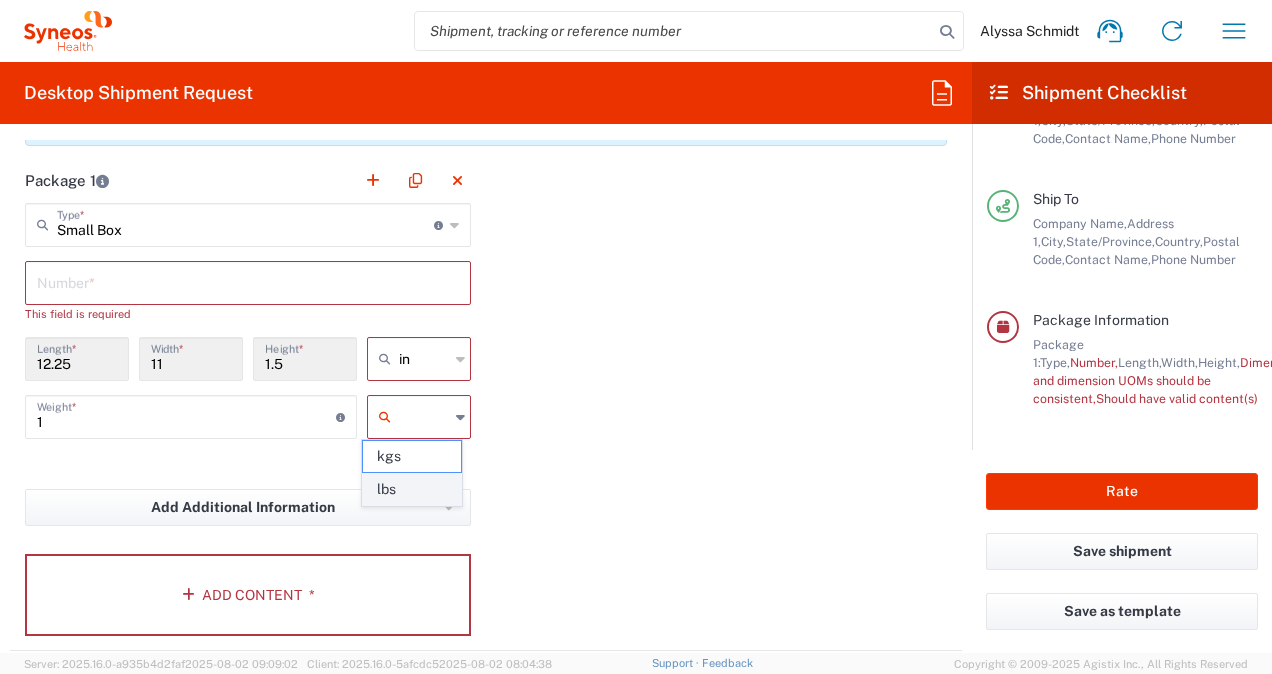 click on "lbs" 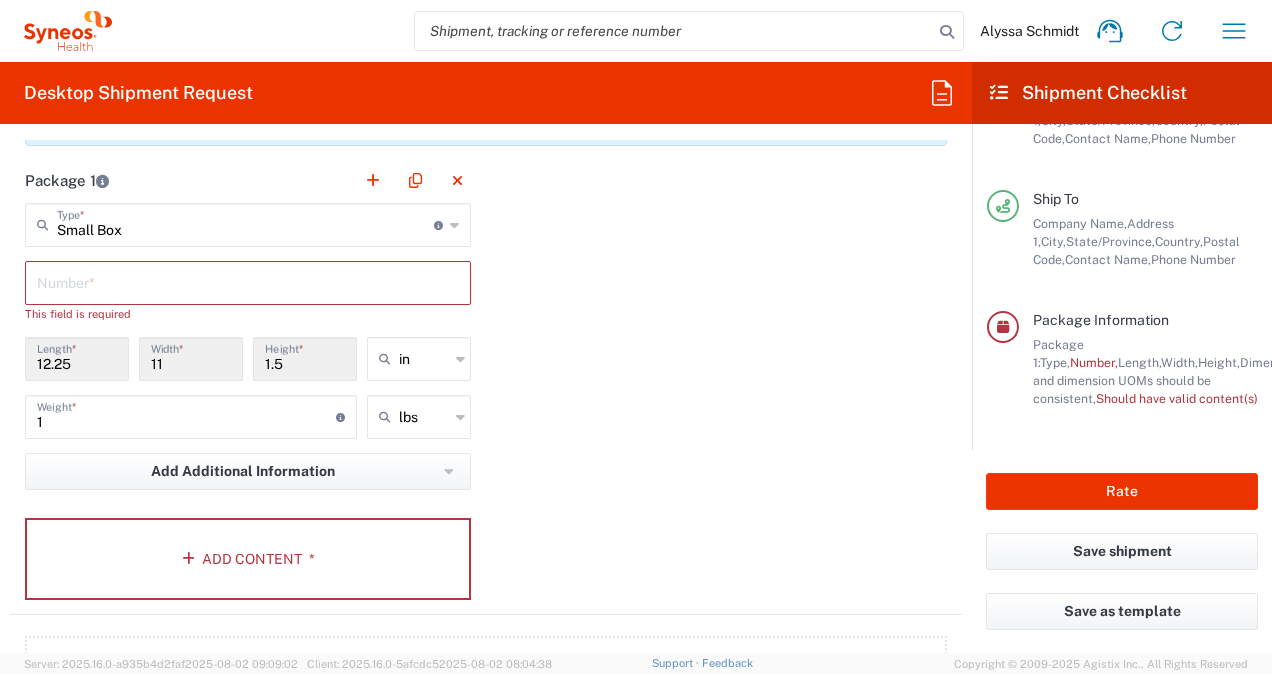 click at bounding box center (248, 281) 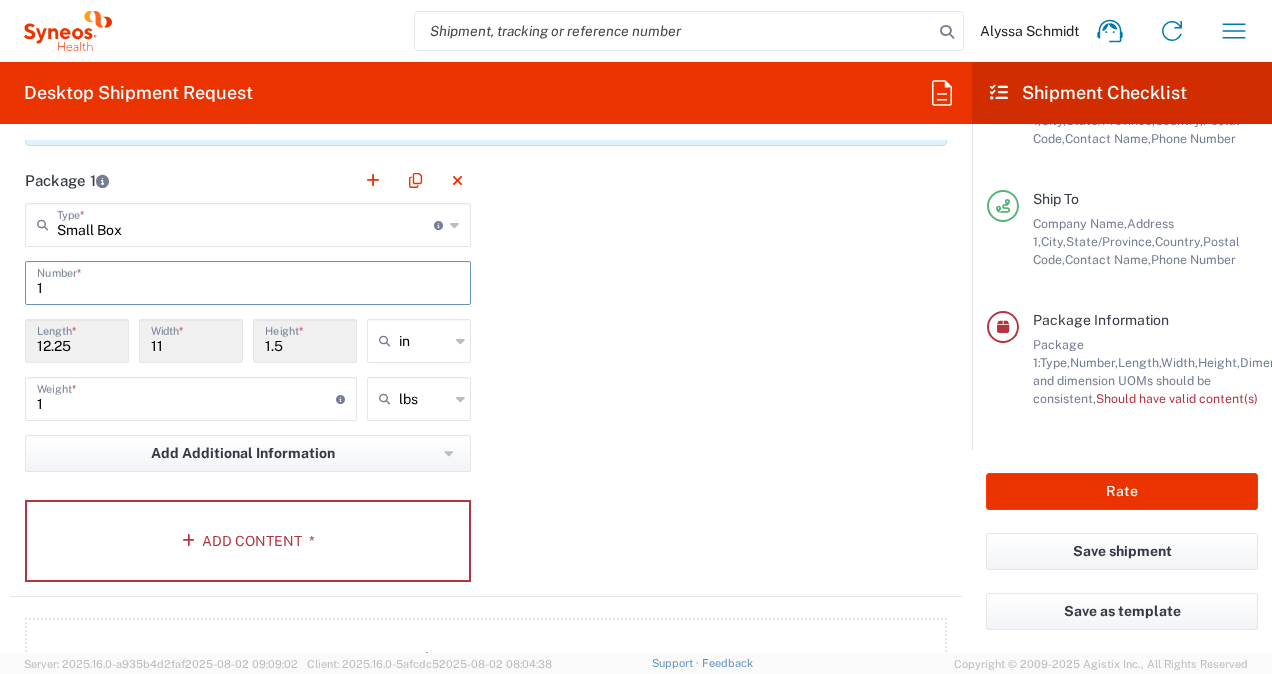 type on "1" 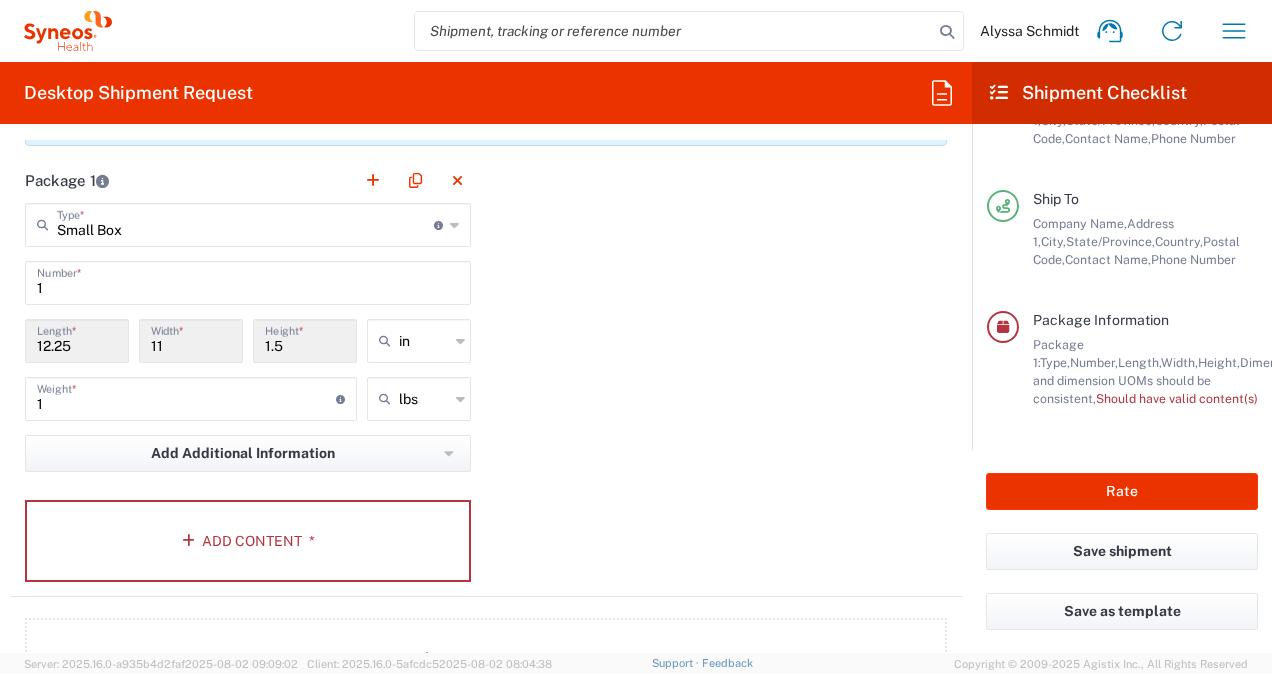drag, startPoint x: 98, startPoint y: 335, endPoint x: -2, endPoint y: 345, distance: 100.49876 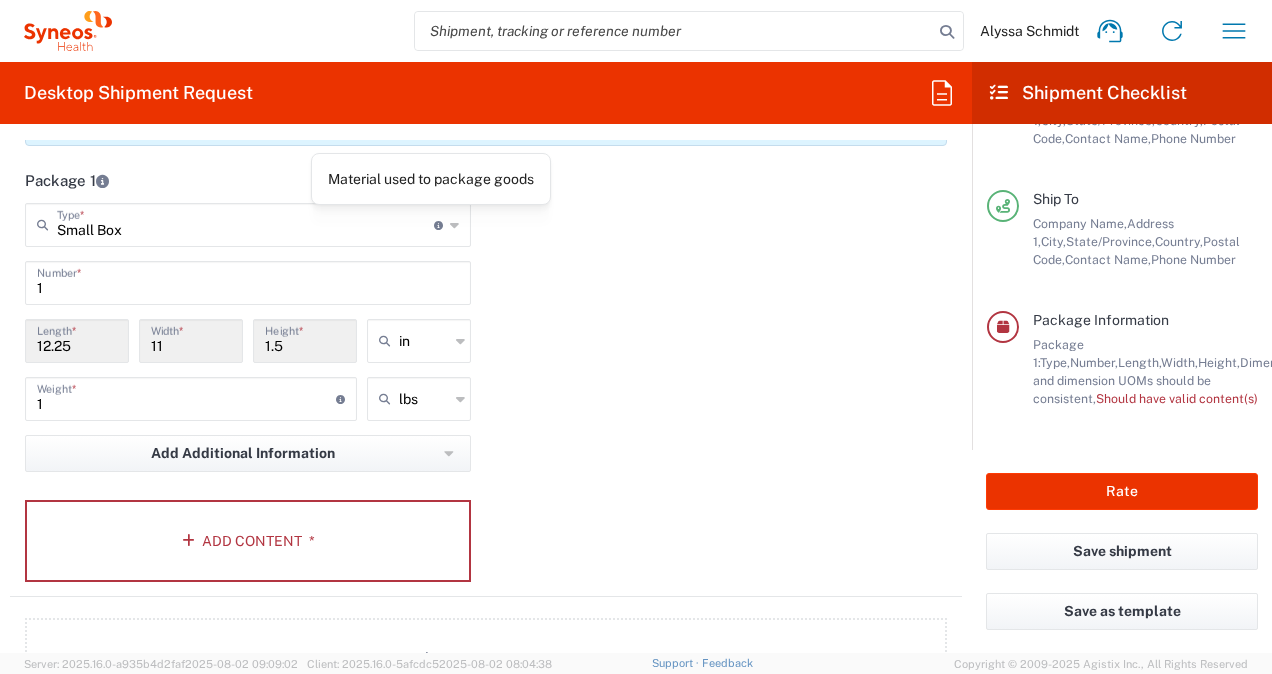 click 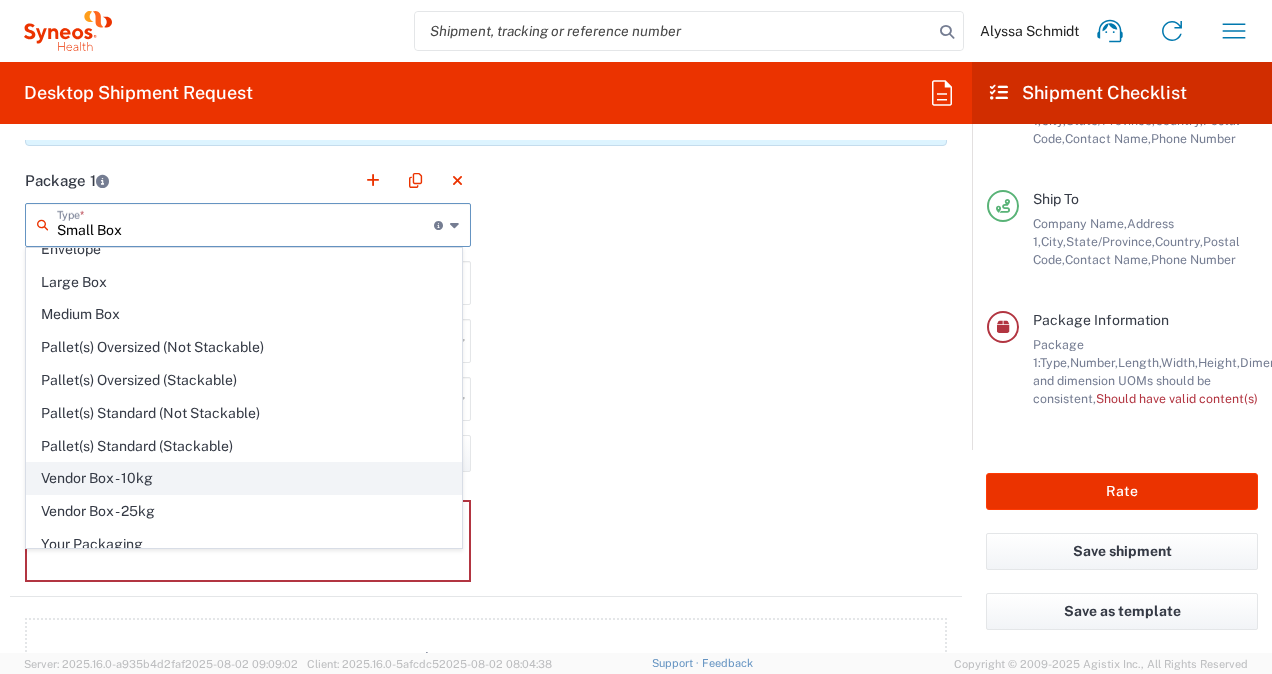 scroll, scrollTop: 53, scrollLeft: 0, axis: vertical 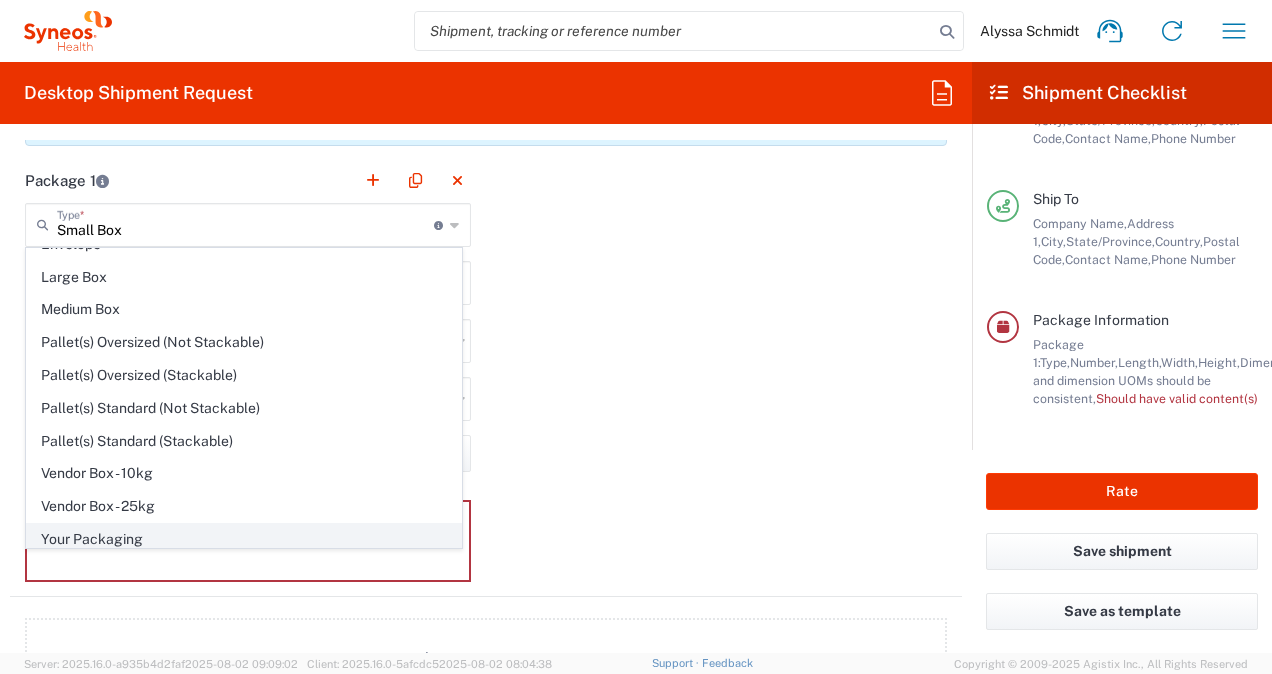 click on "Your Packaging" 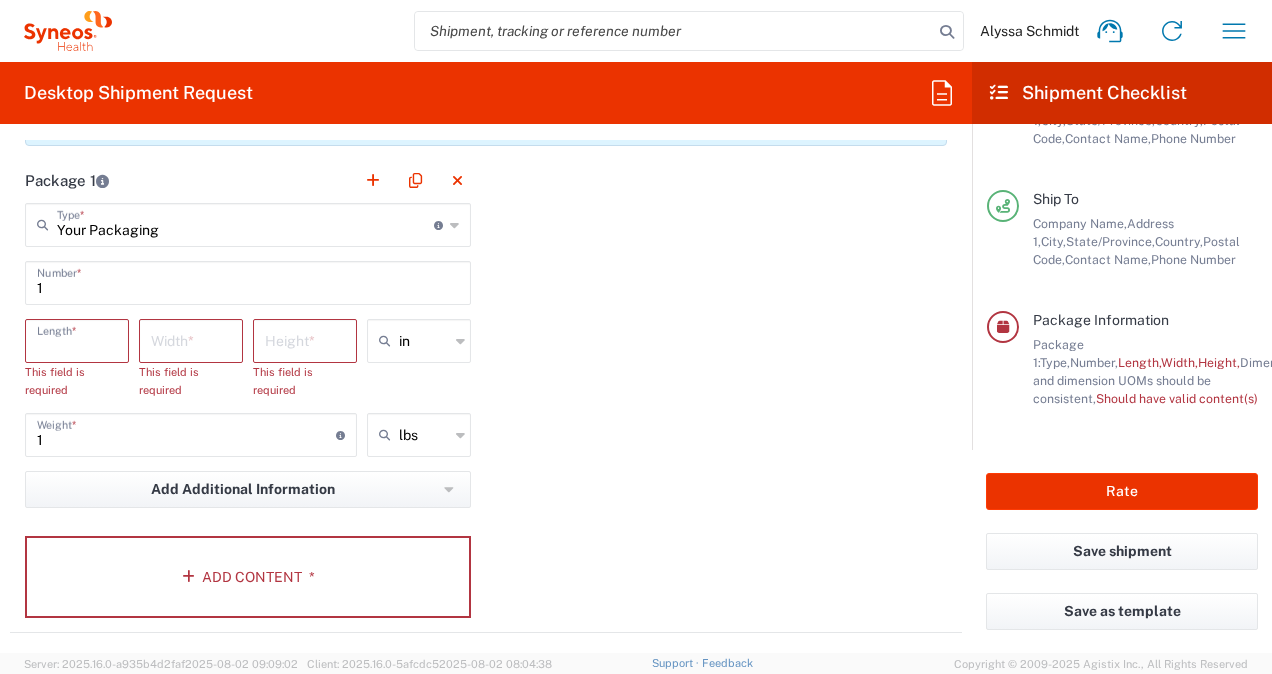 click at bounding box center (77, 339) 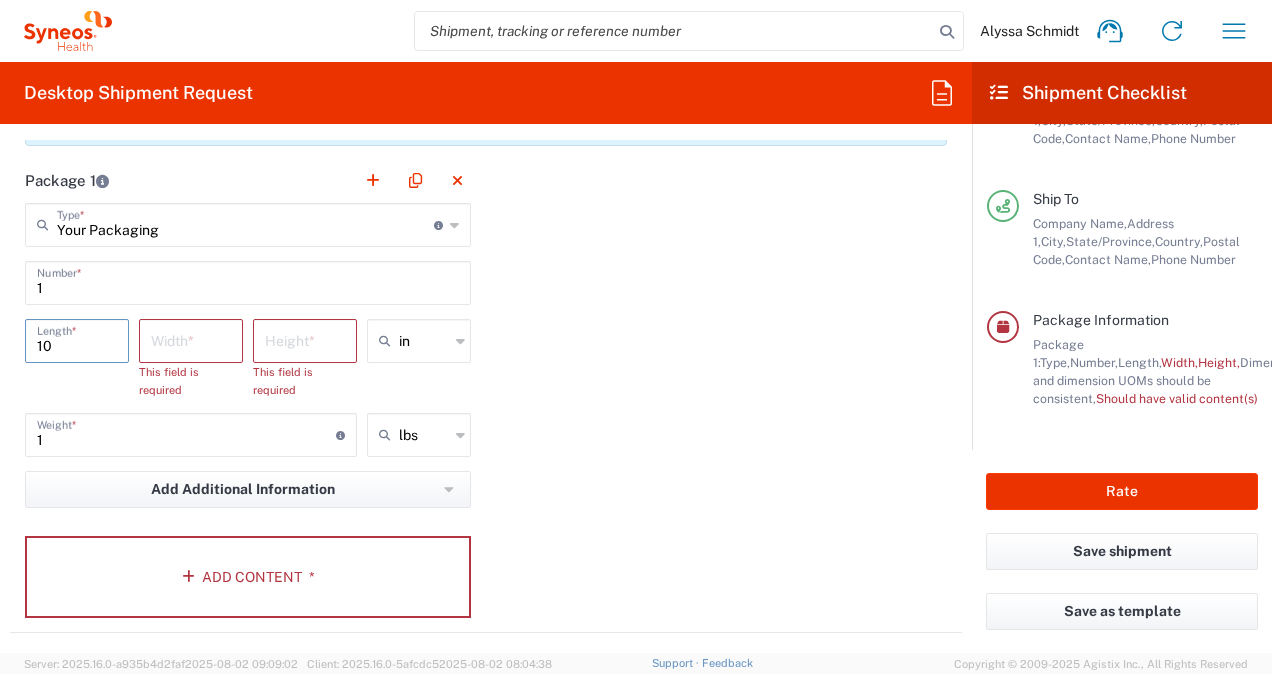 type on "10" 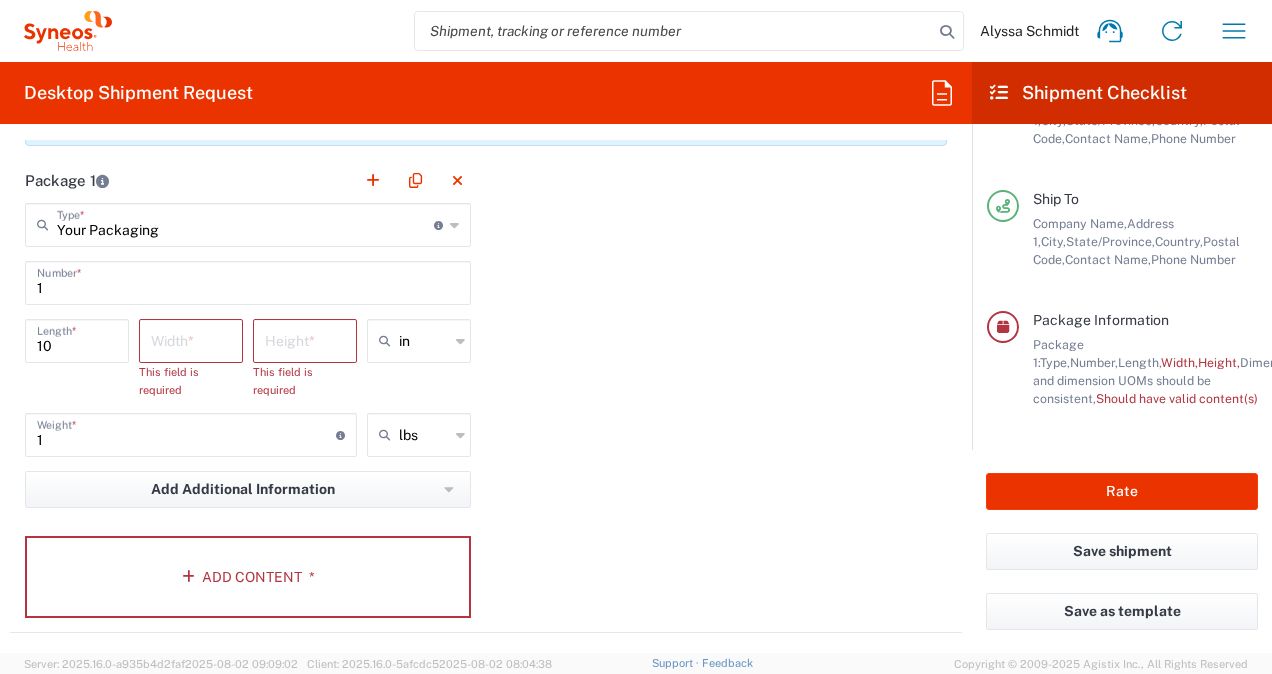 click on "Width  *" 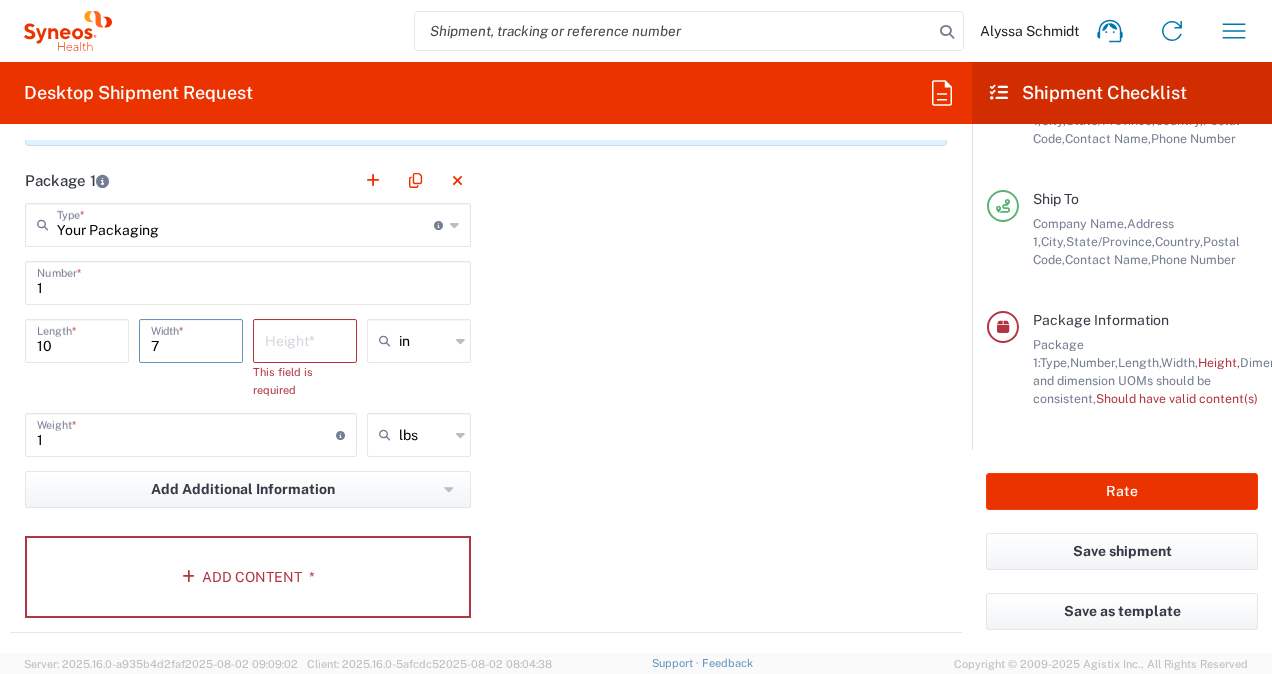 type on "7" 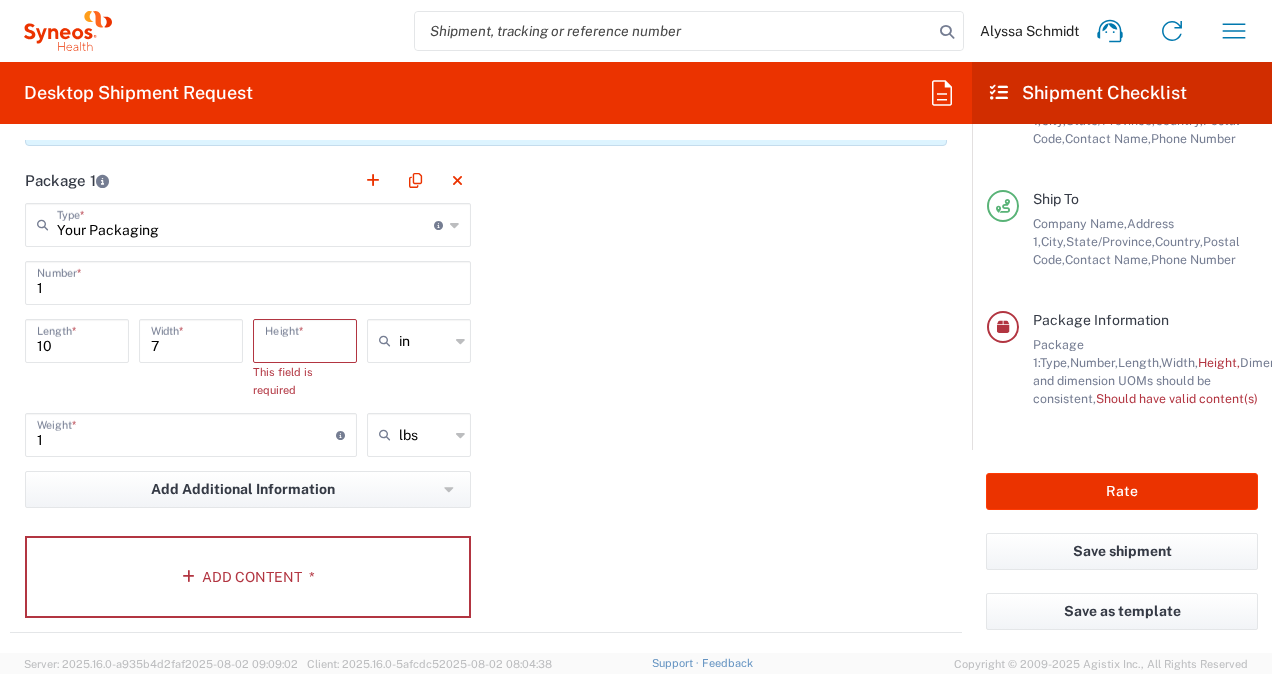click at bounding box center (305, 339) 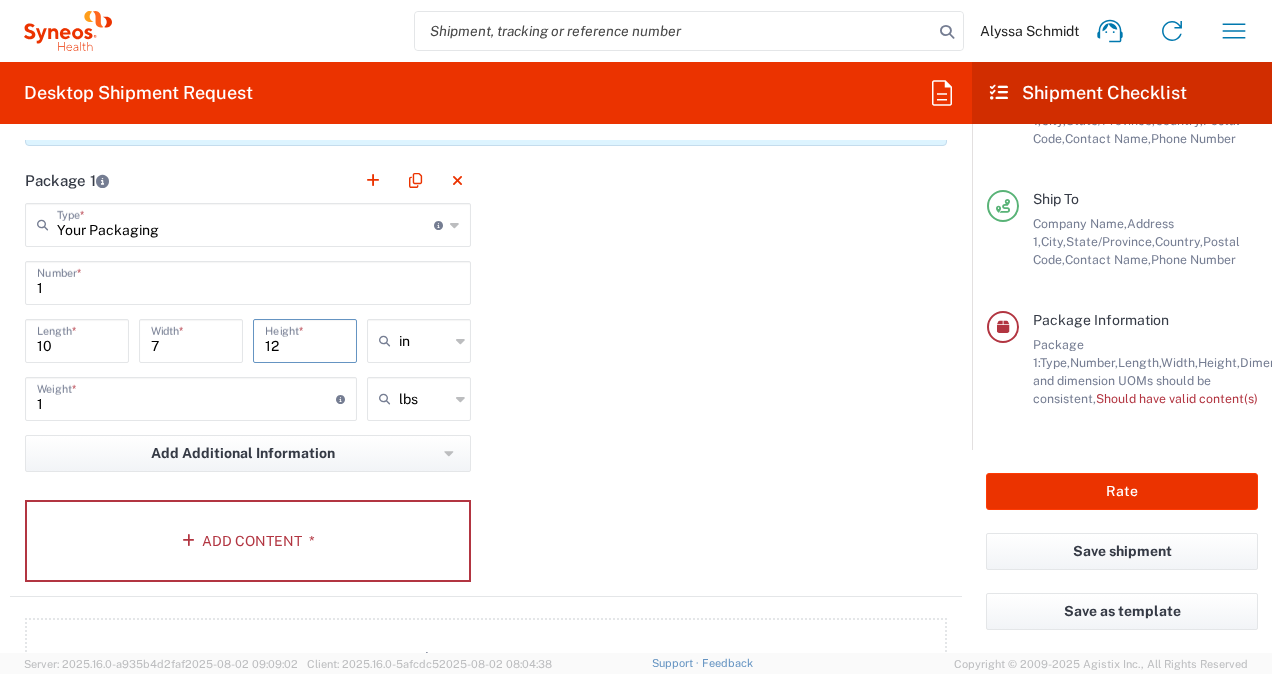 type on "12" 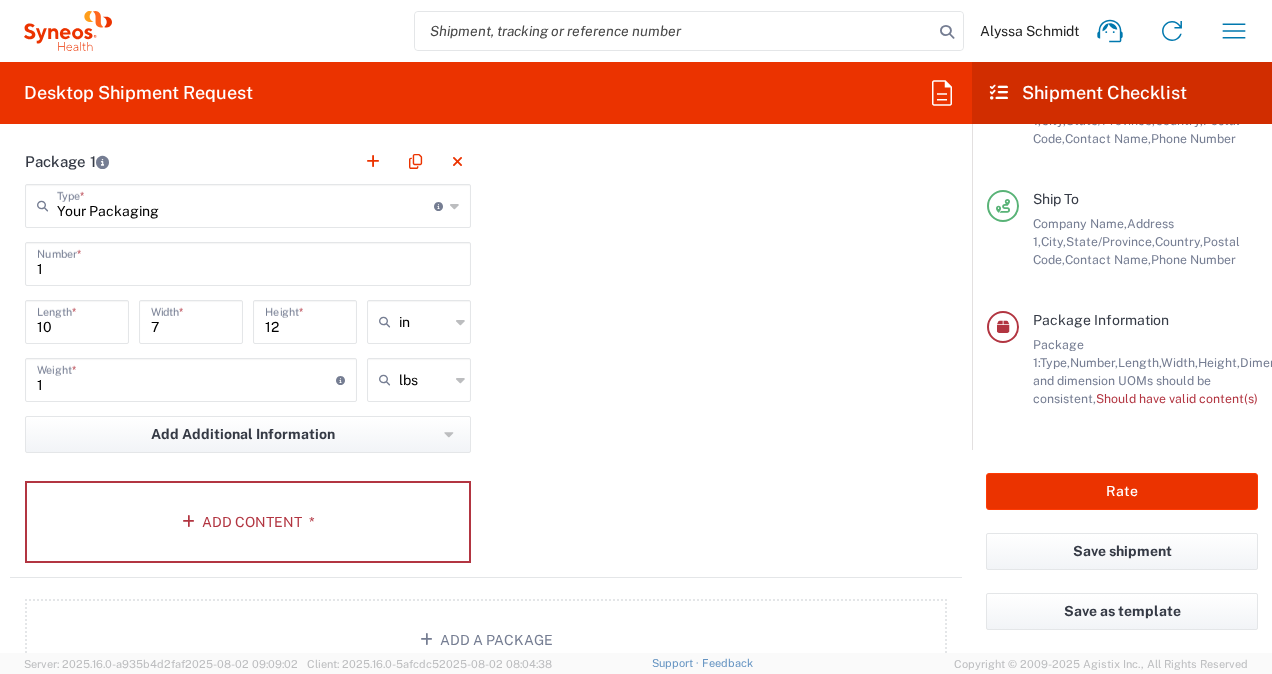 scroll, scrollTop: 1786, scrollLeft: 0, axis: vertical 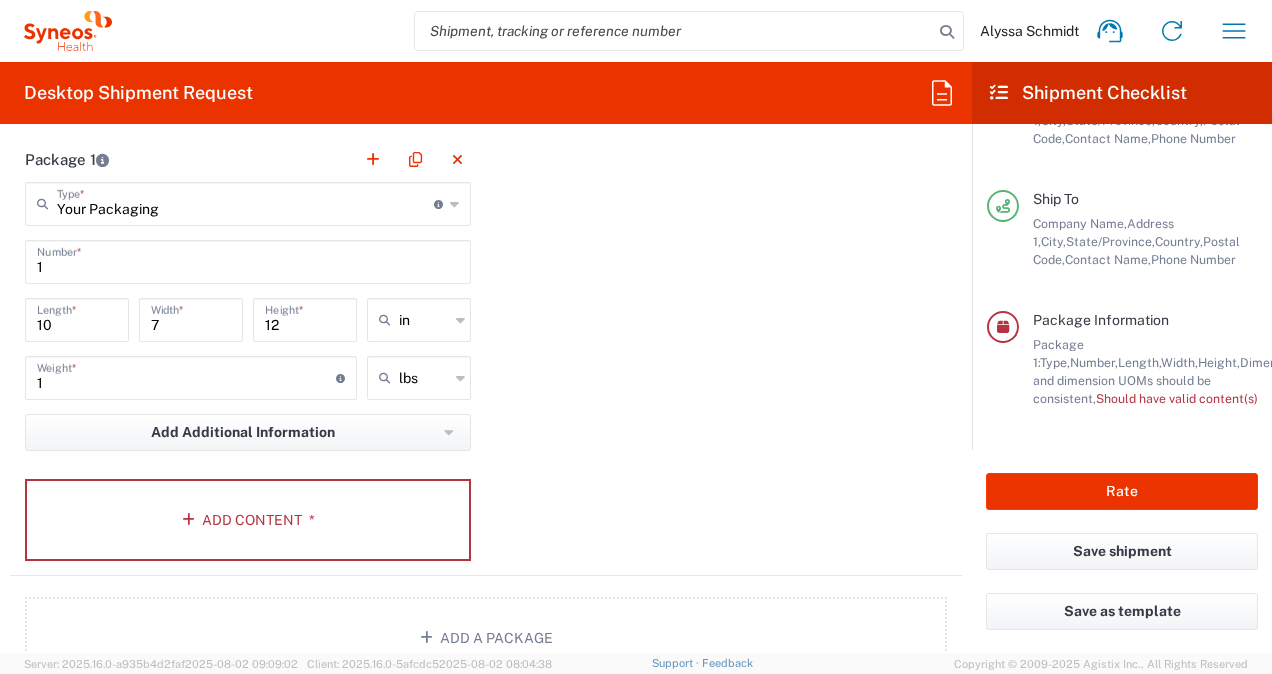 click on "Rate" 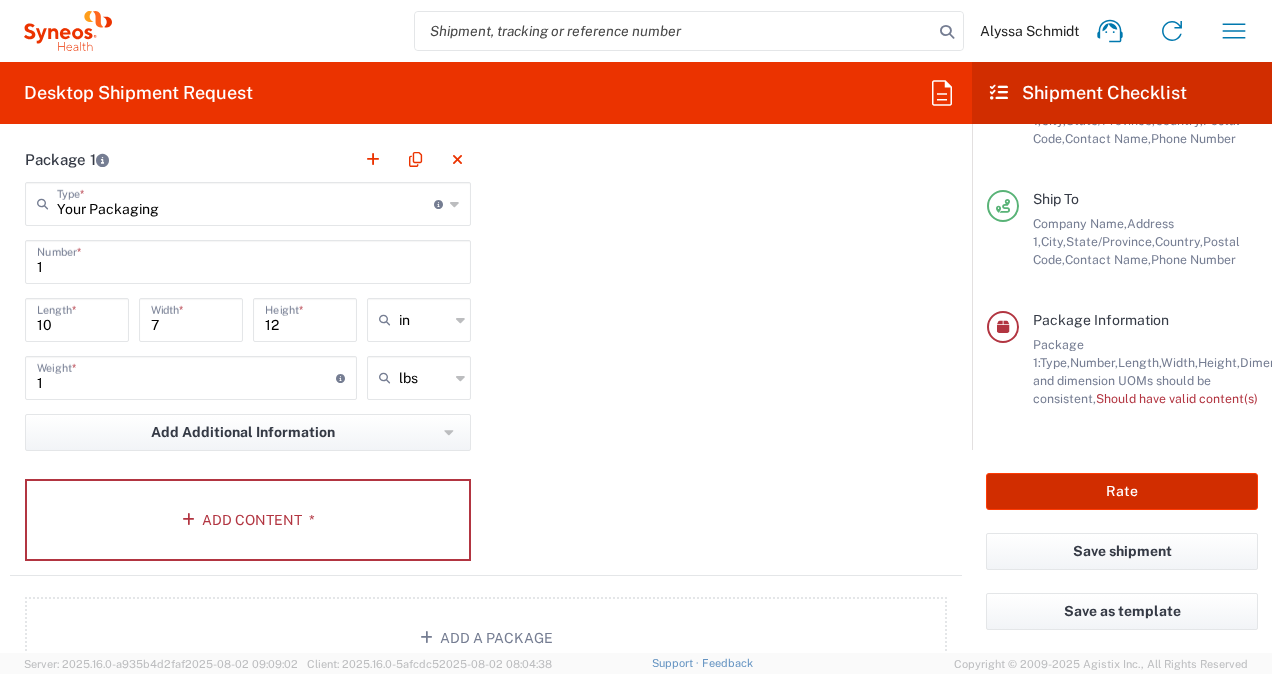 click on "Rate" 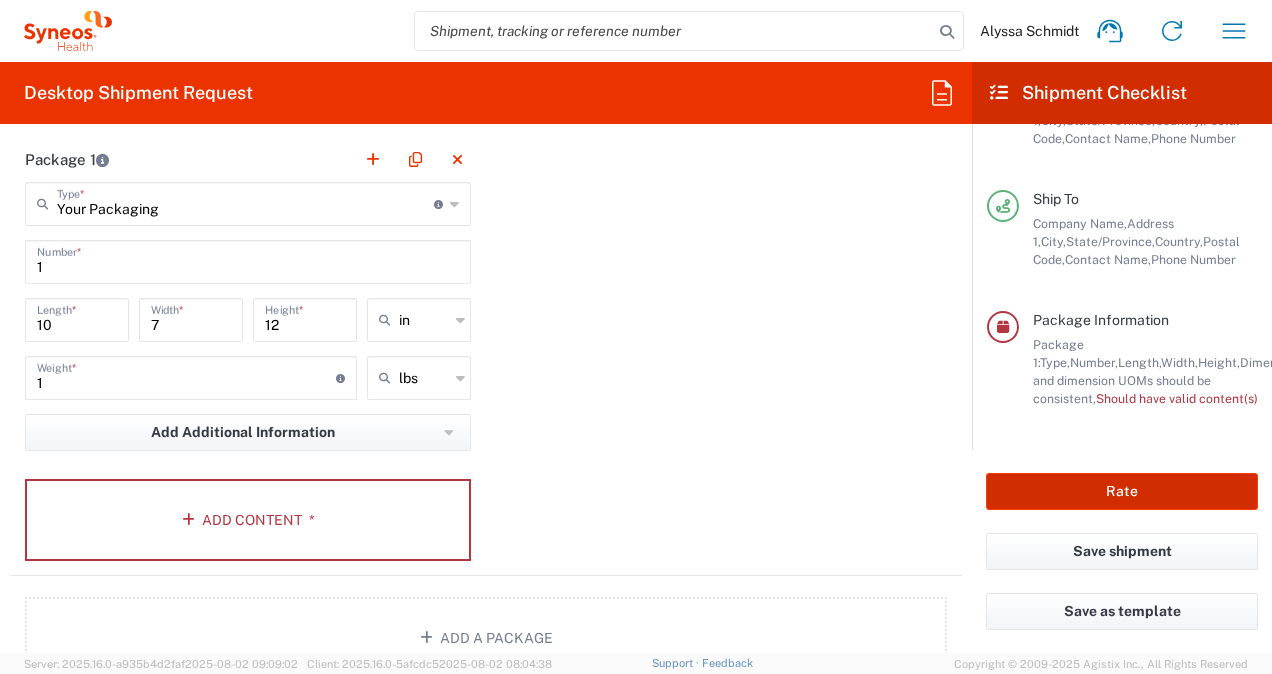 click on "Rate" 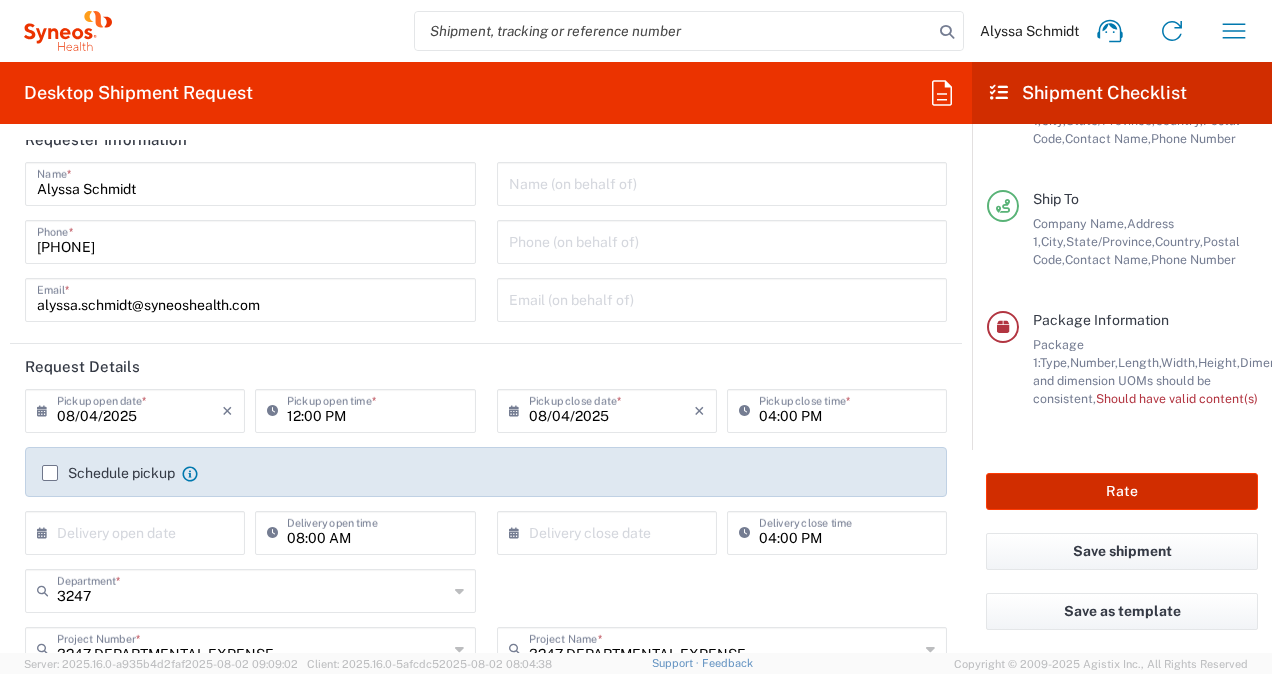 scroll, scrollTop: 0, scrollLeft: 0, axis: both 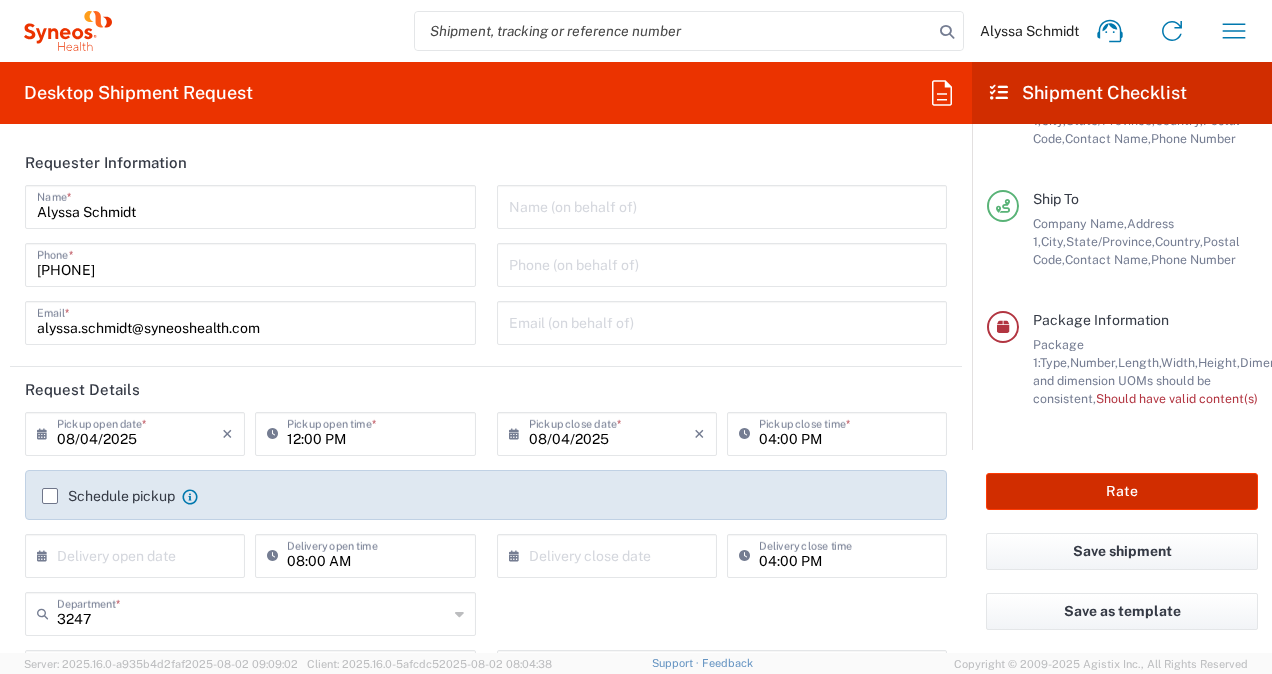 click on "Rate" 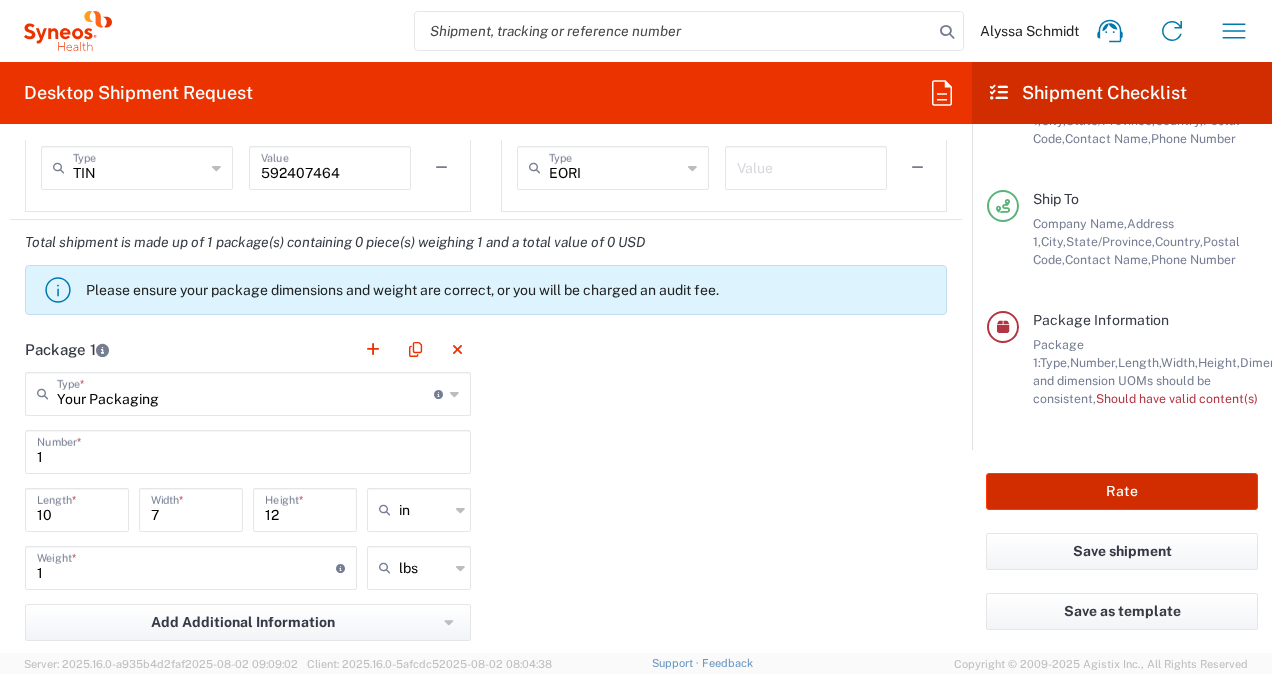 scroll, scrollTop: 1568, scrollLeft: 0, axis: vertical 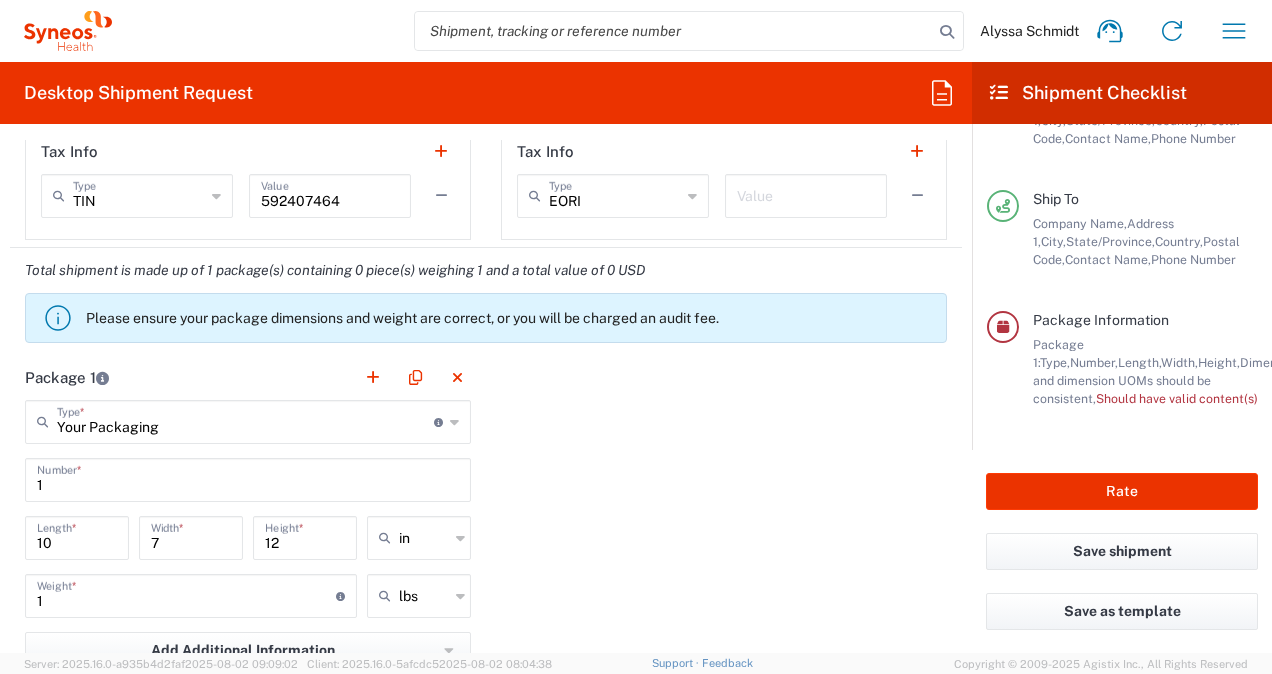 click on "Your Packaging  Type  * Material used to package goods" 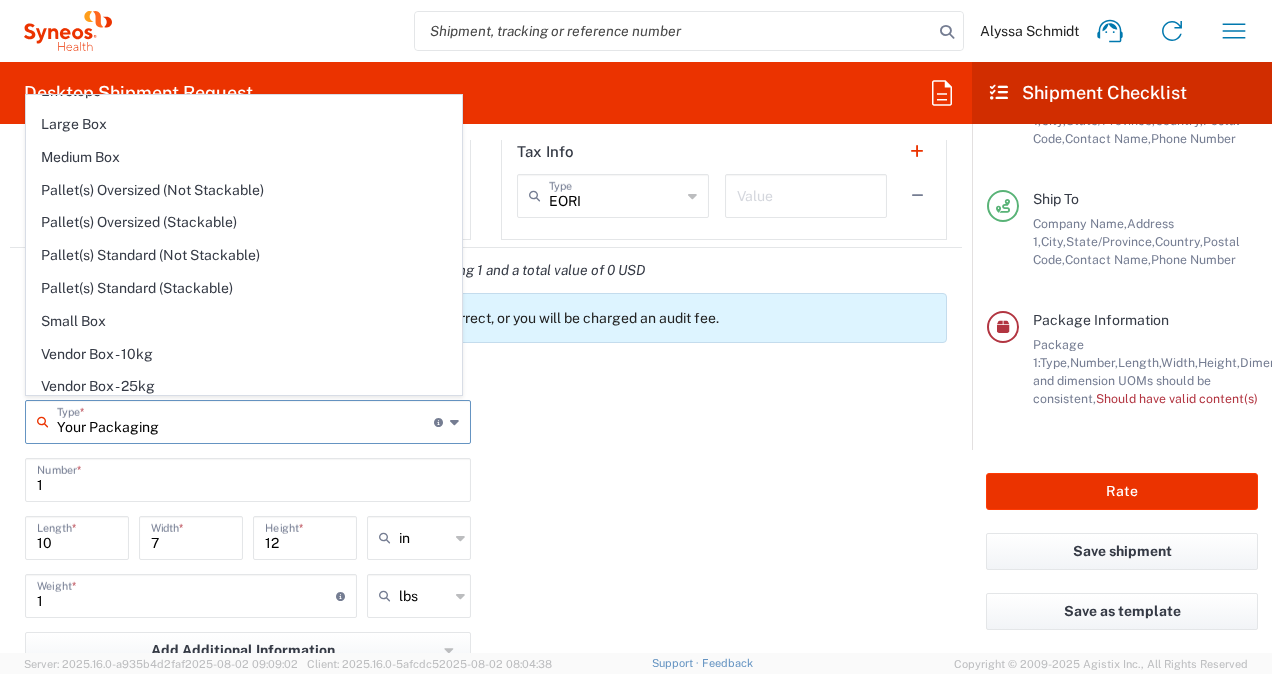 scroll, scrollTop: 0, scrollLeft: 0, axis: both 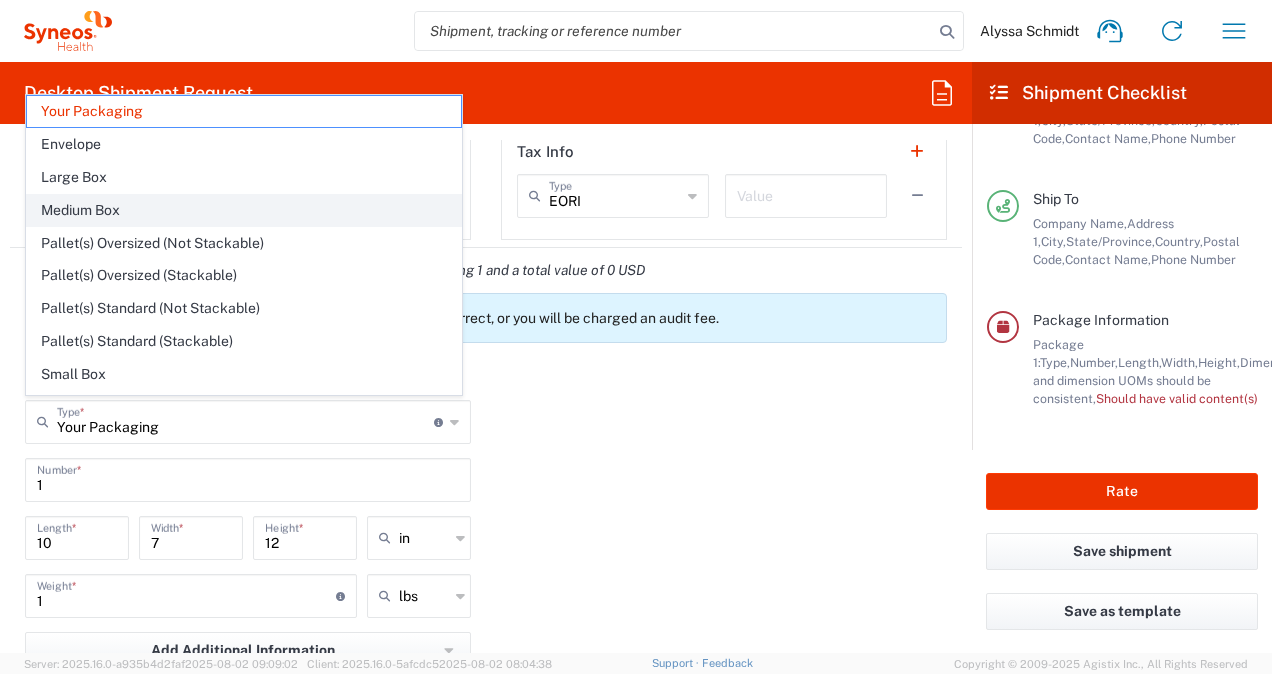 click on "Medium Box" 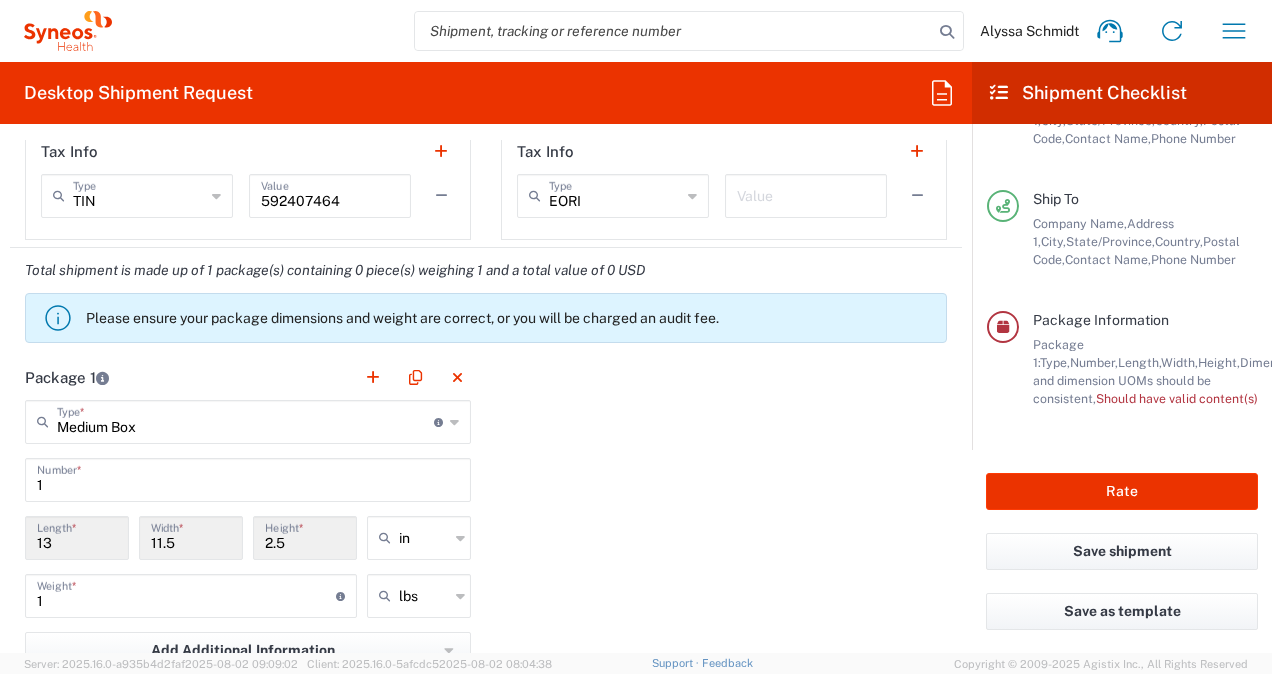 click on "Material used to package goods" 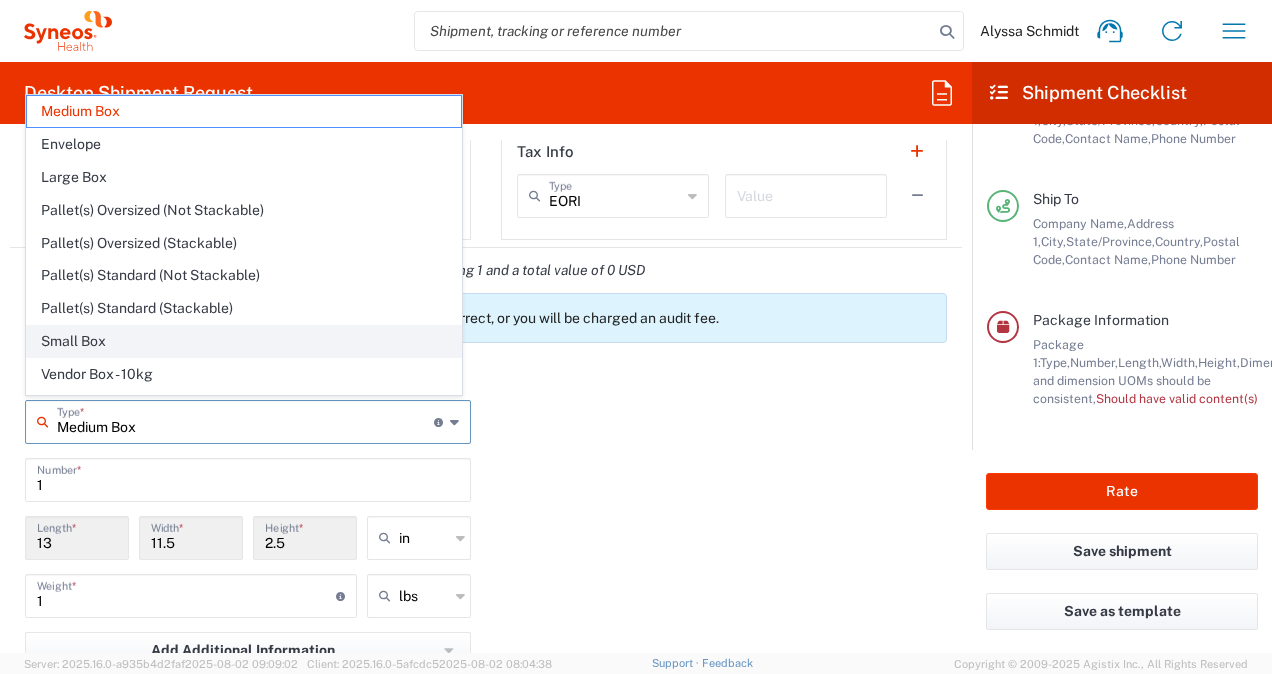 click on "Small Box" 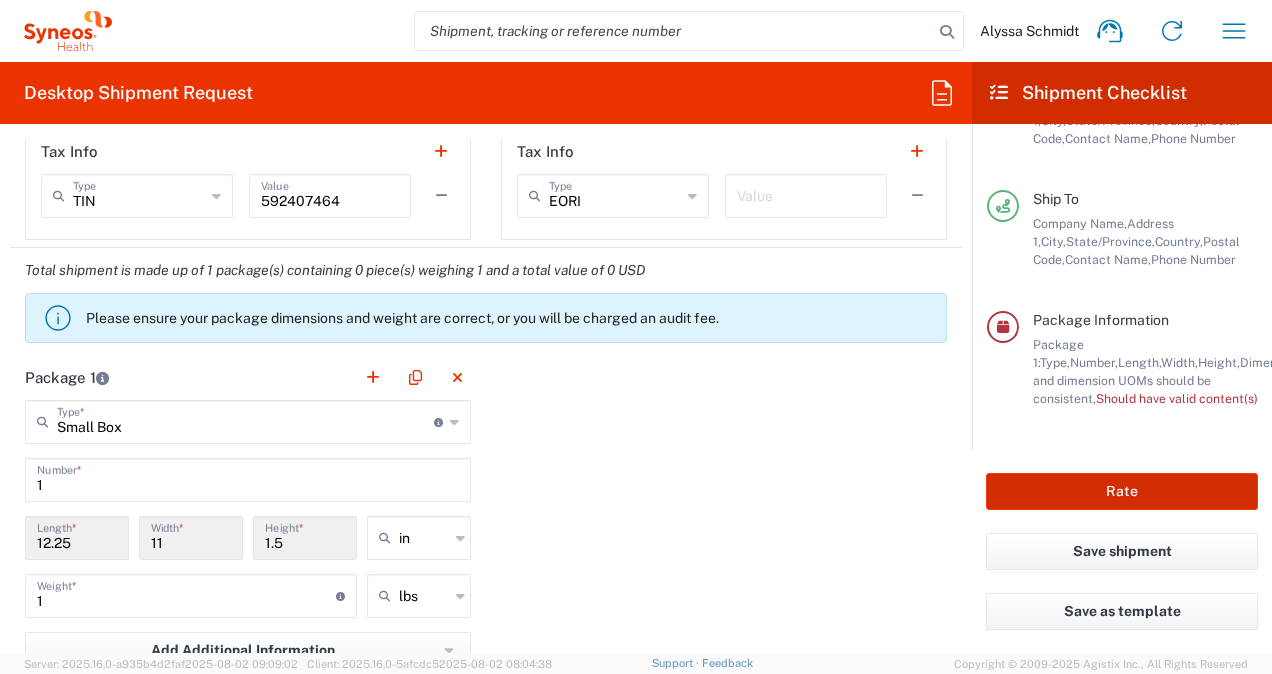 click on "Rate" 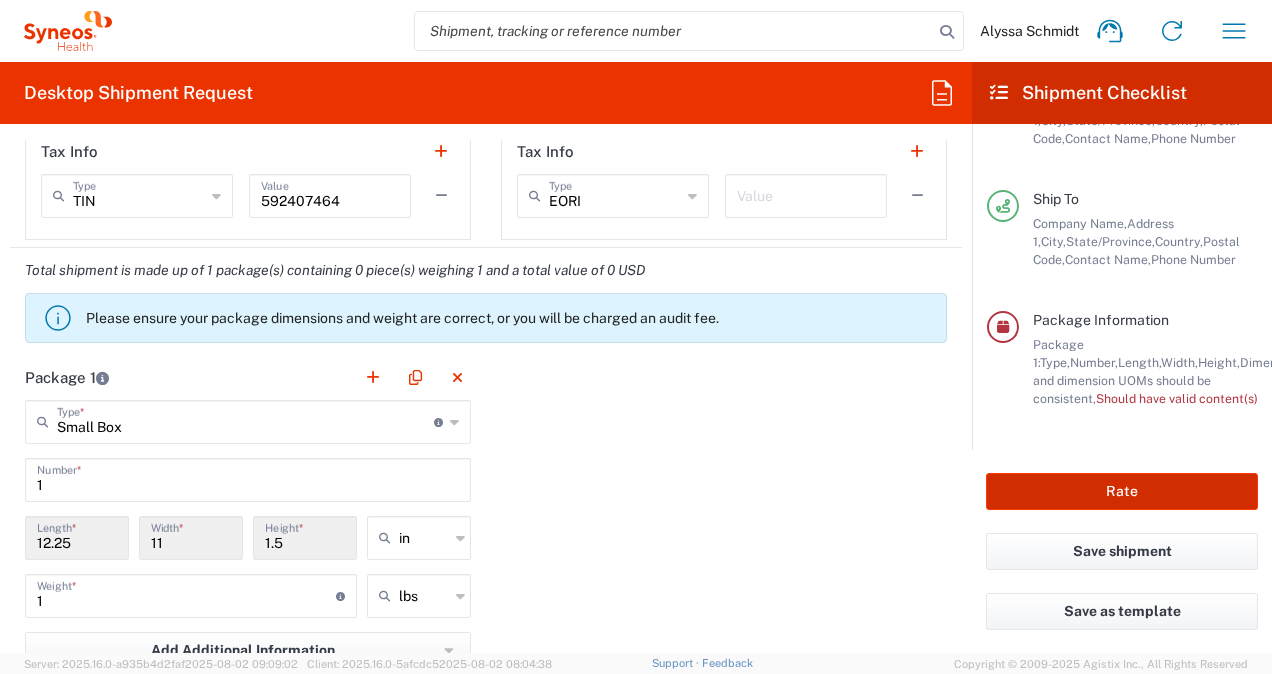 click on "Rate" 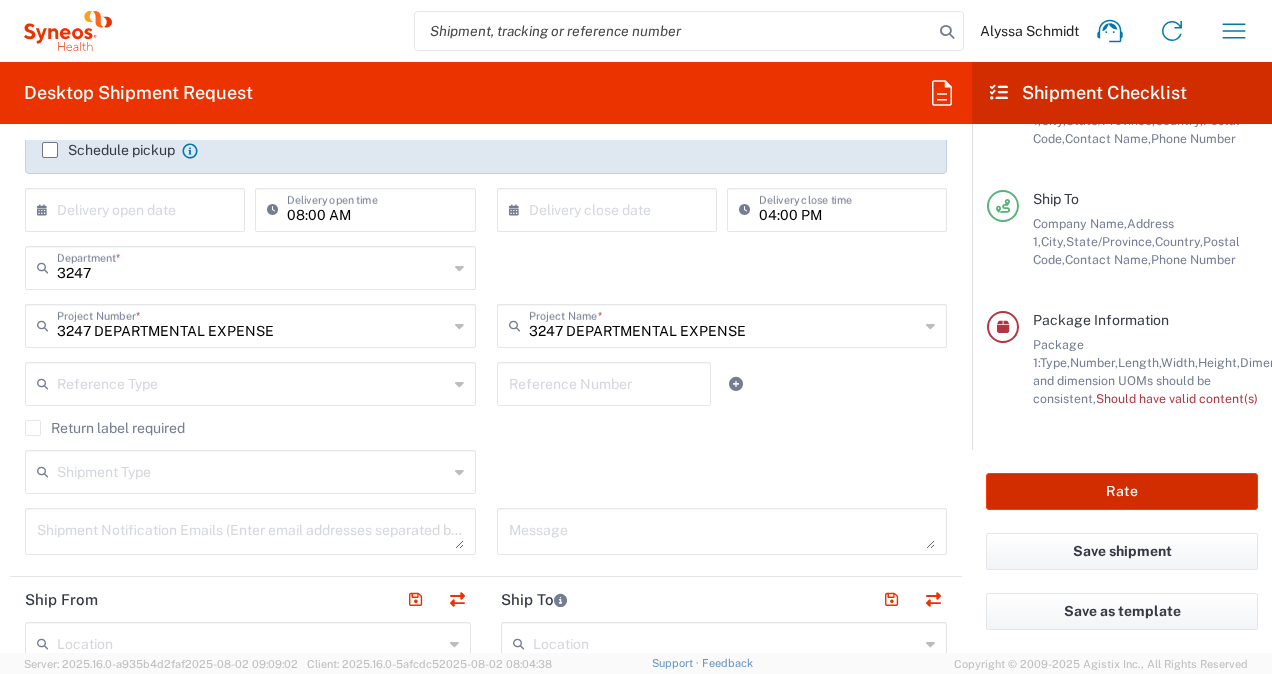 scroll, scrollTop: 0, scrollLeft: 0, axis: both 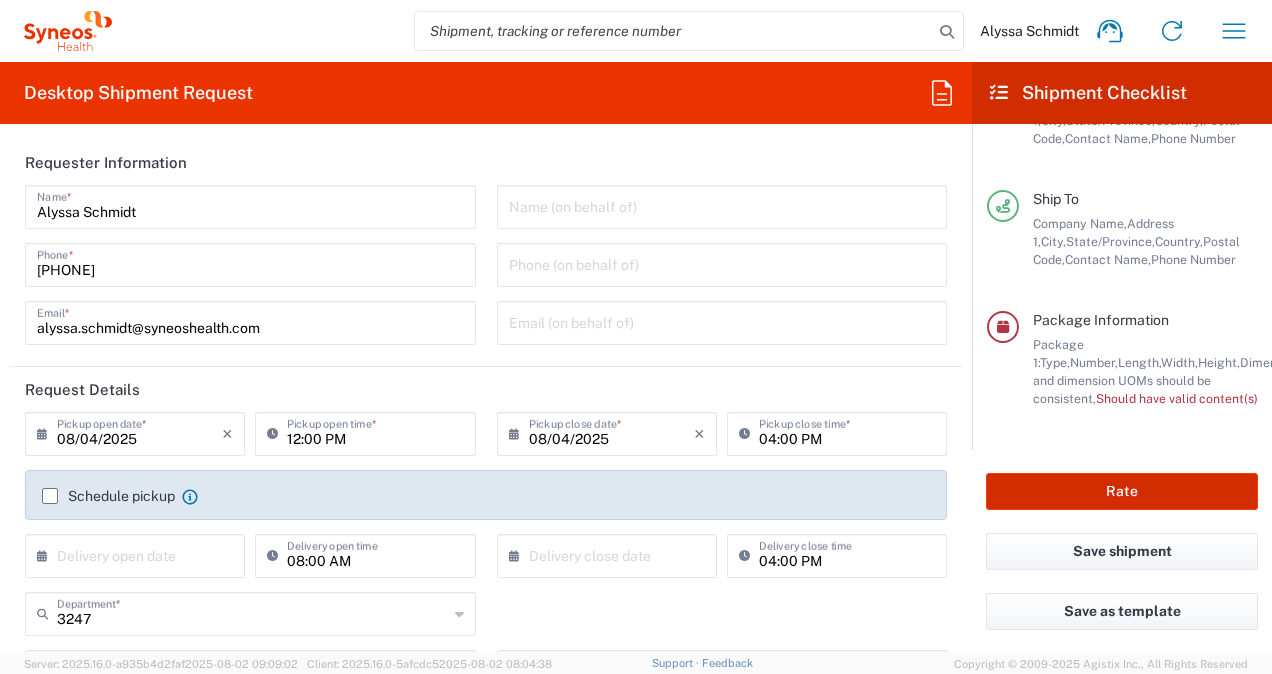click on "Rate" 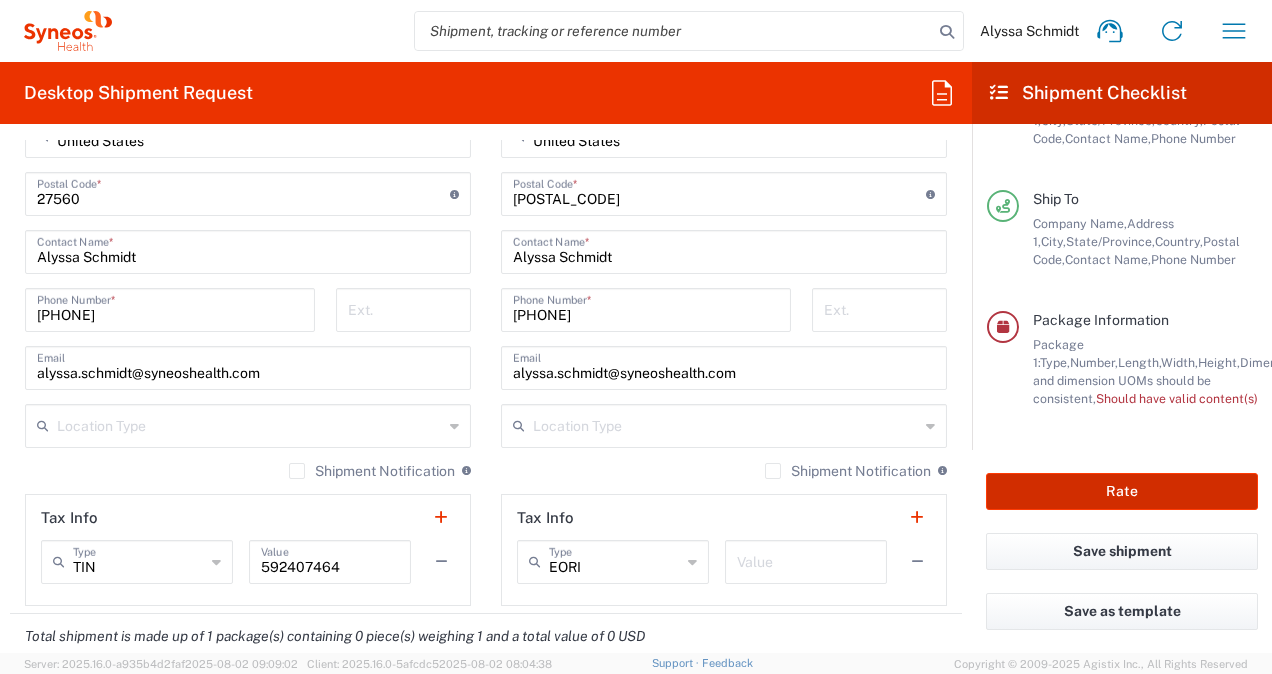 scroll, scrollTop: 1209, scrollLeft: 0, axis: vertical 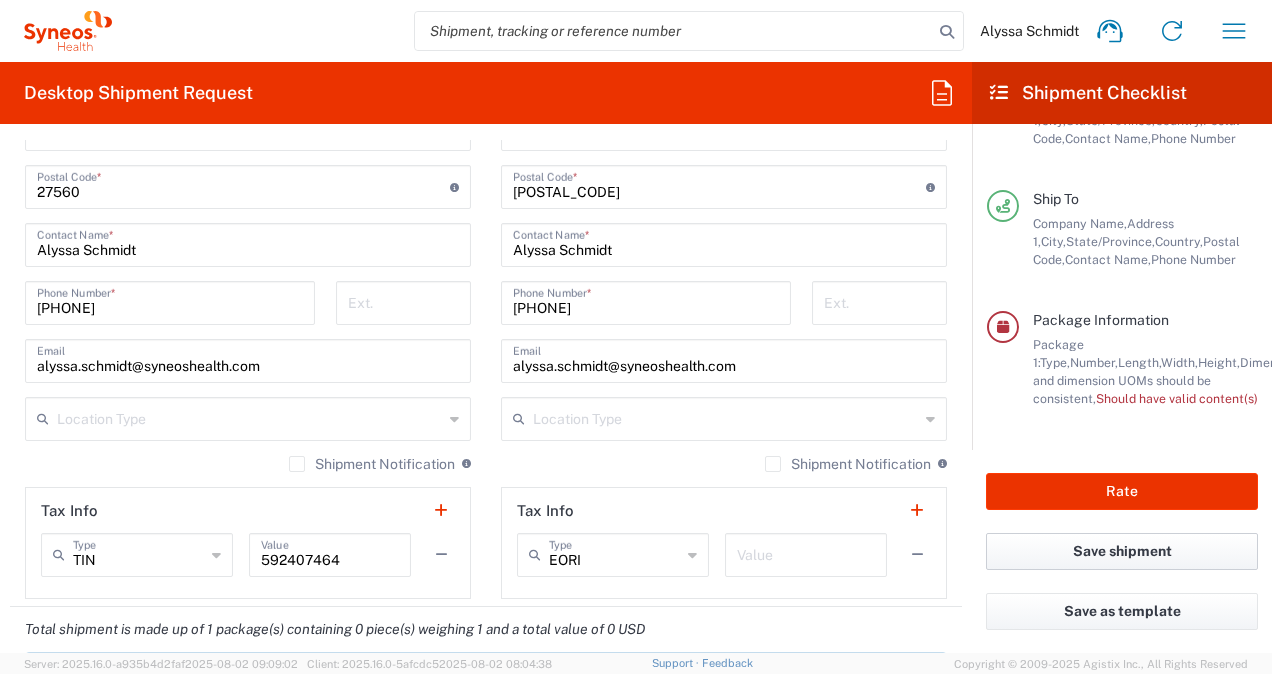 click on "Save shipment" 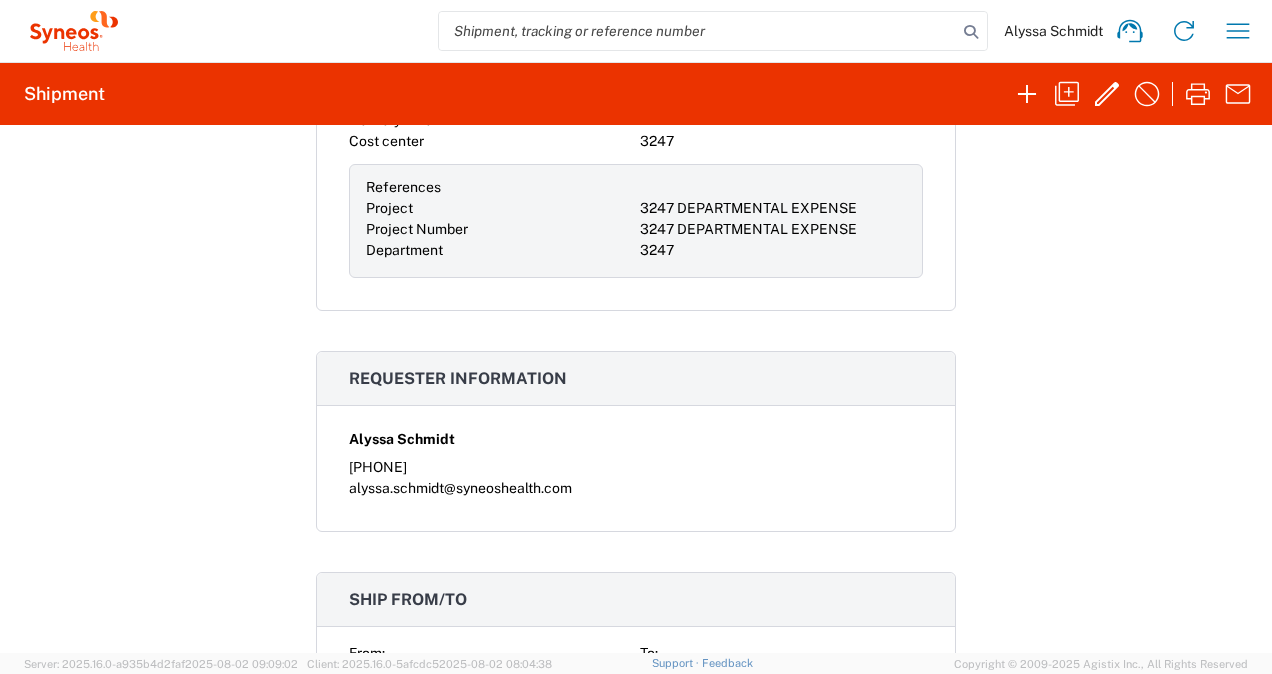scroll, scrollTop: 0, scrollLeft: 0, axis: both 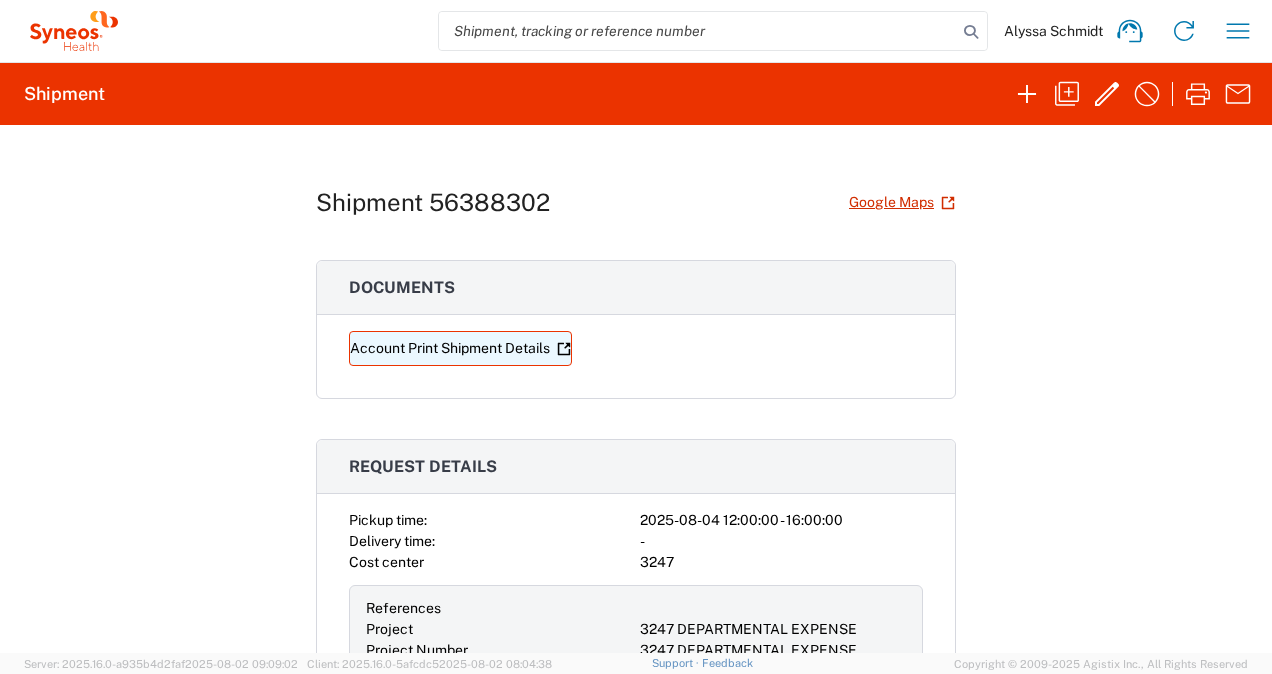 click on "Account Print Shipment Details" 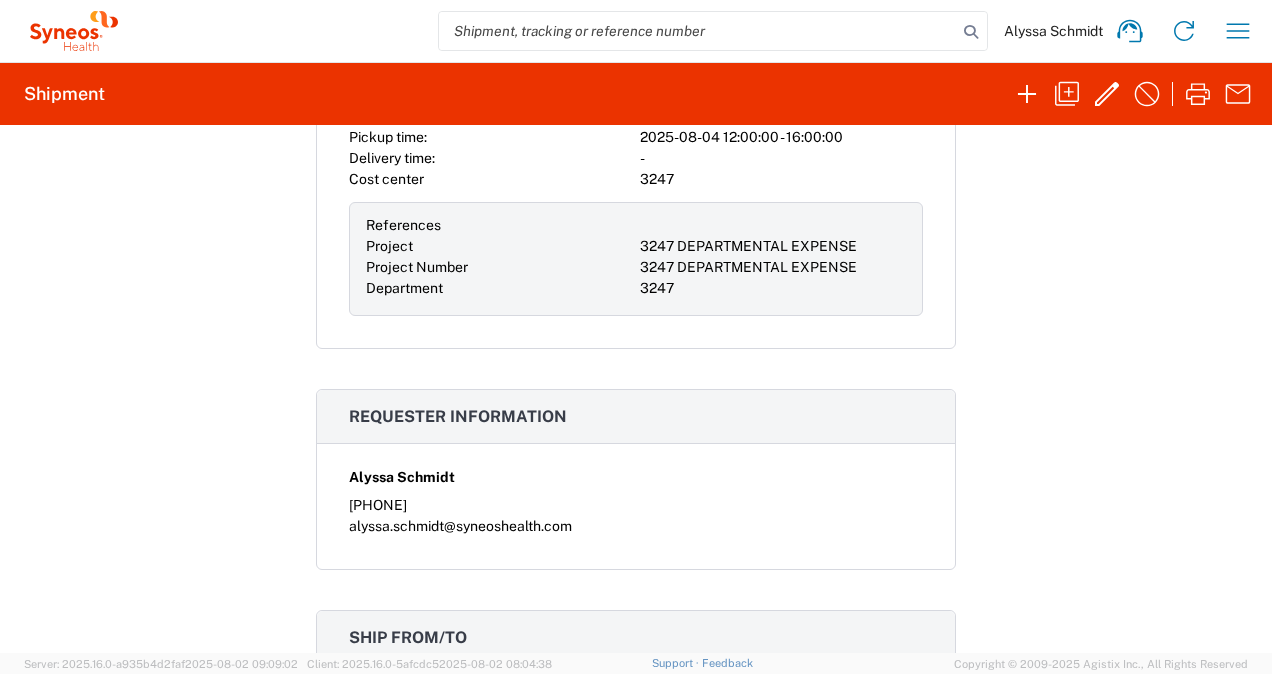 scroll, scrollTop: 862, scrollLeft: 0, axis: vertical 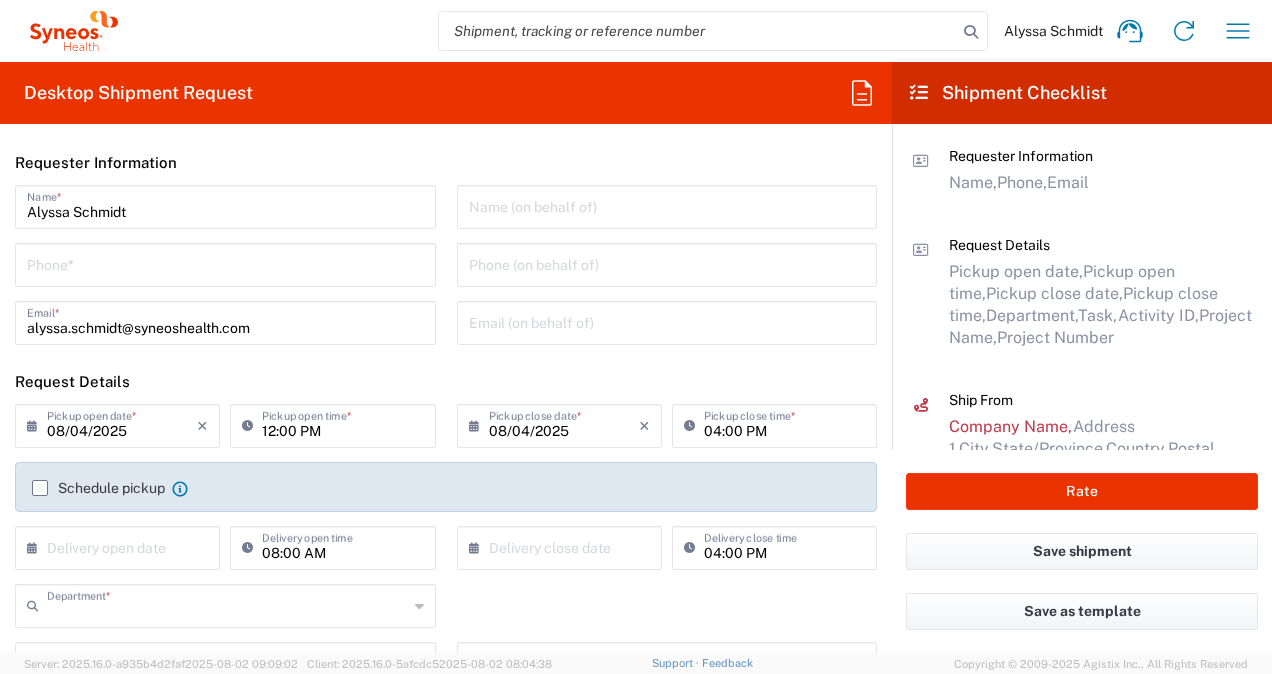 type on "3247" 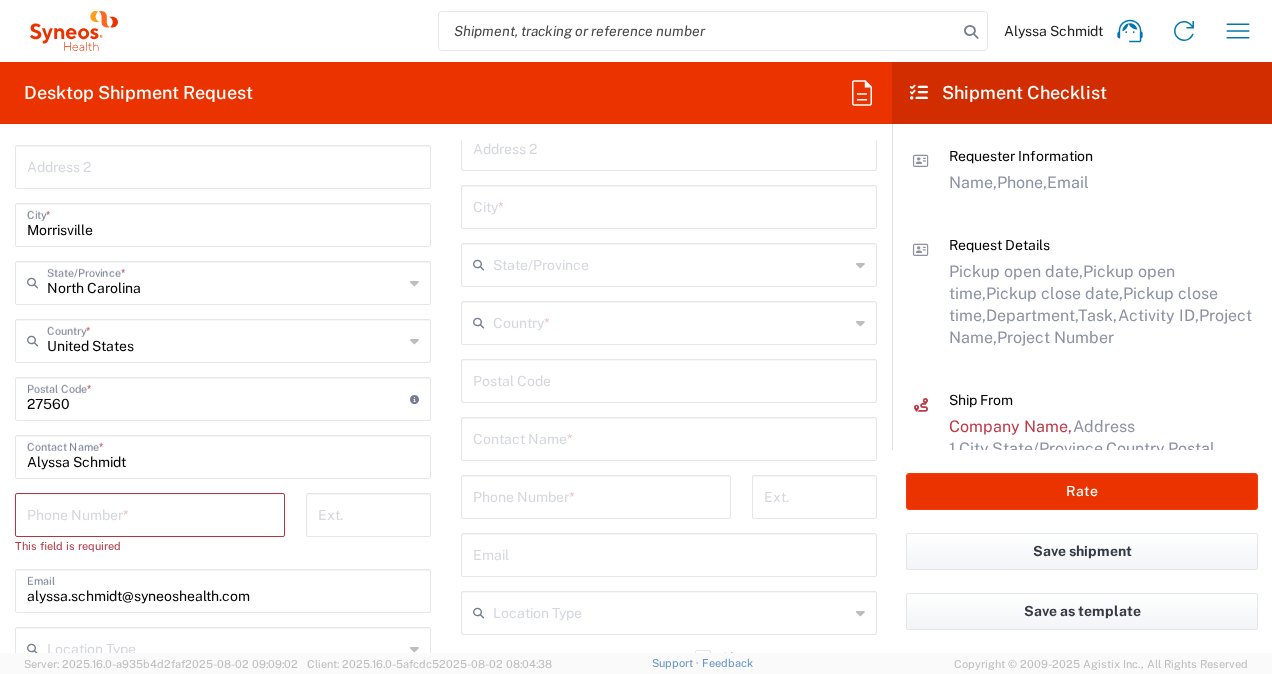 scroll, scrollTop: 1000, scrollLeft: 0, axis: vertical 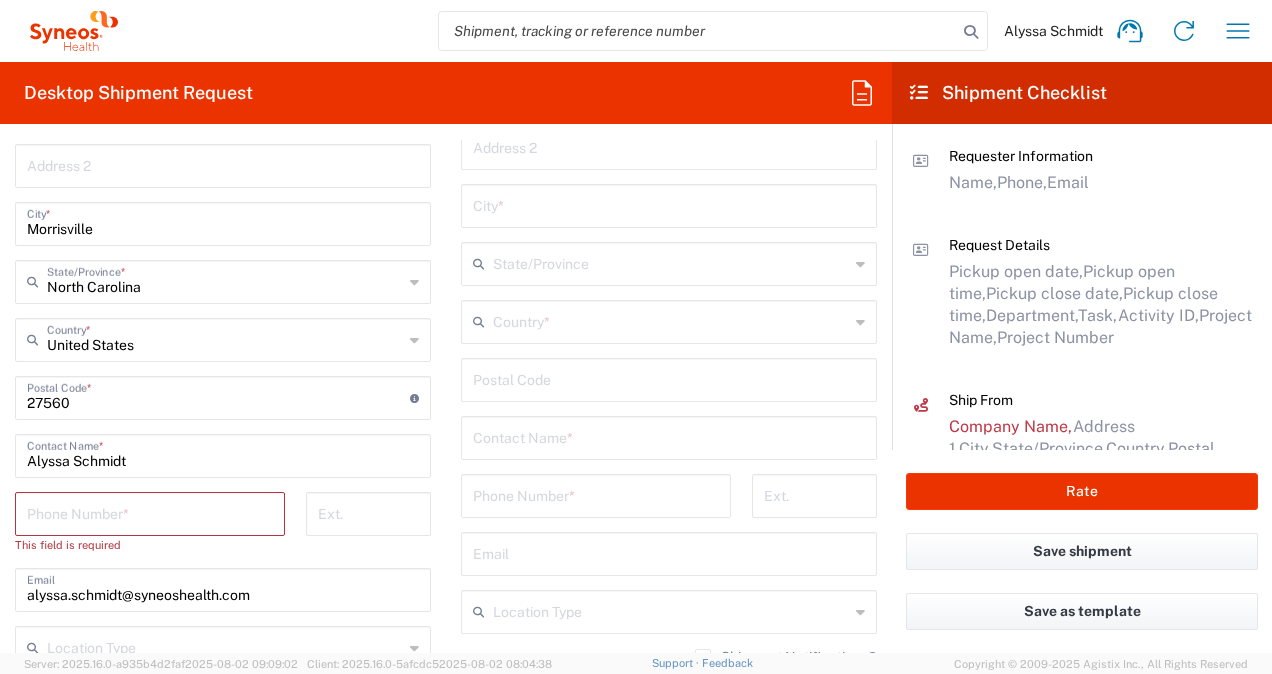 click at bounding box center (150, 512) 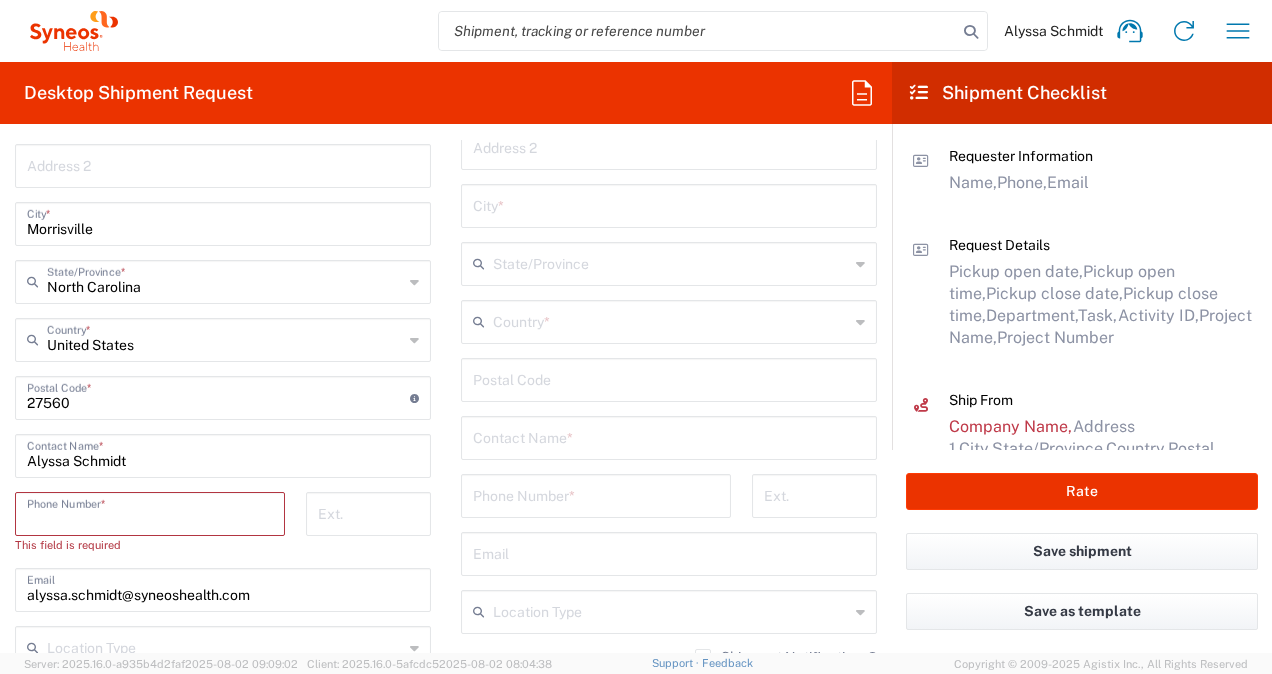 type on "[PHONE]" 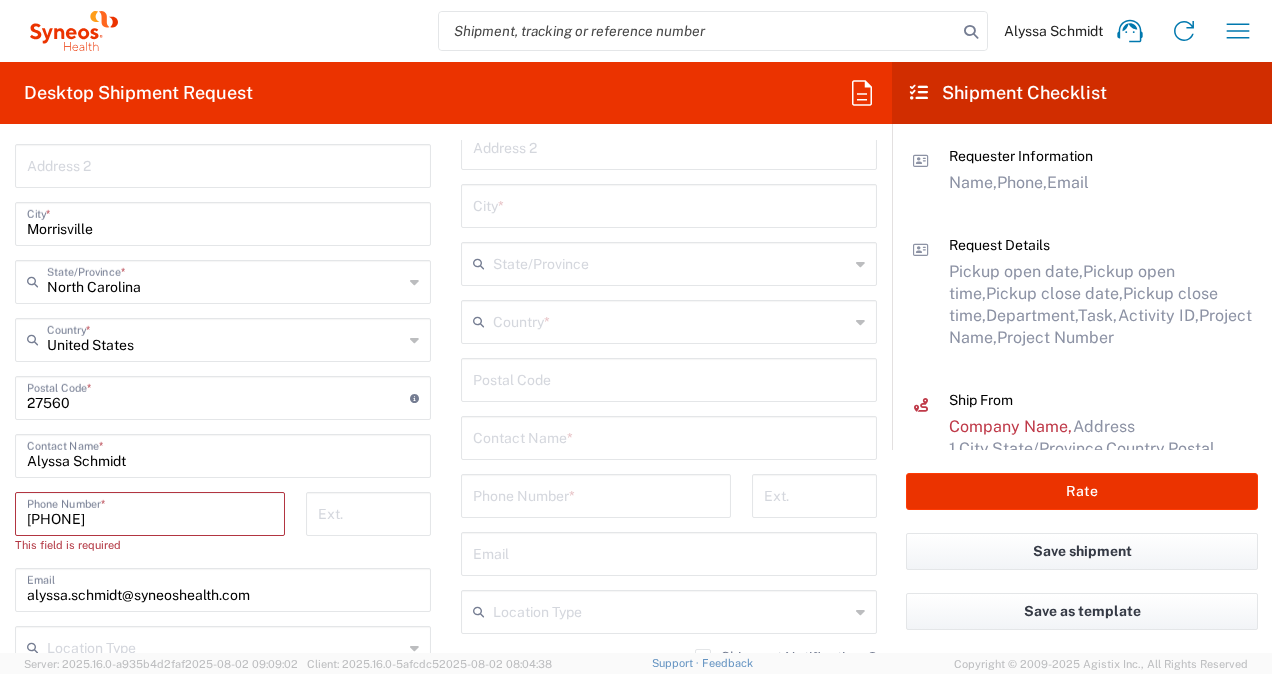 type on "Alyssa Schmidt" 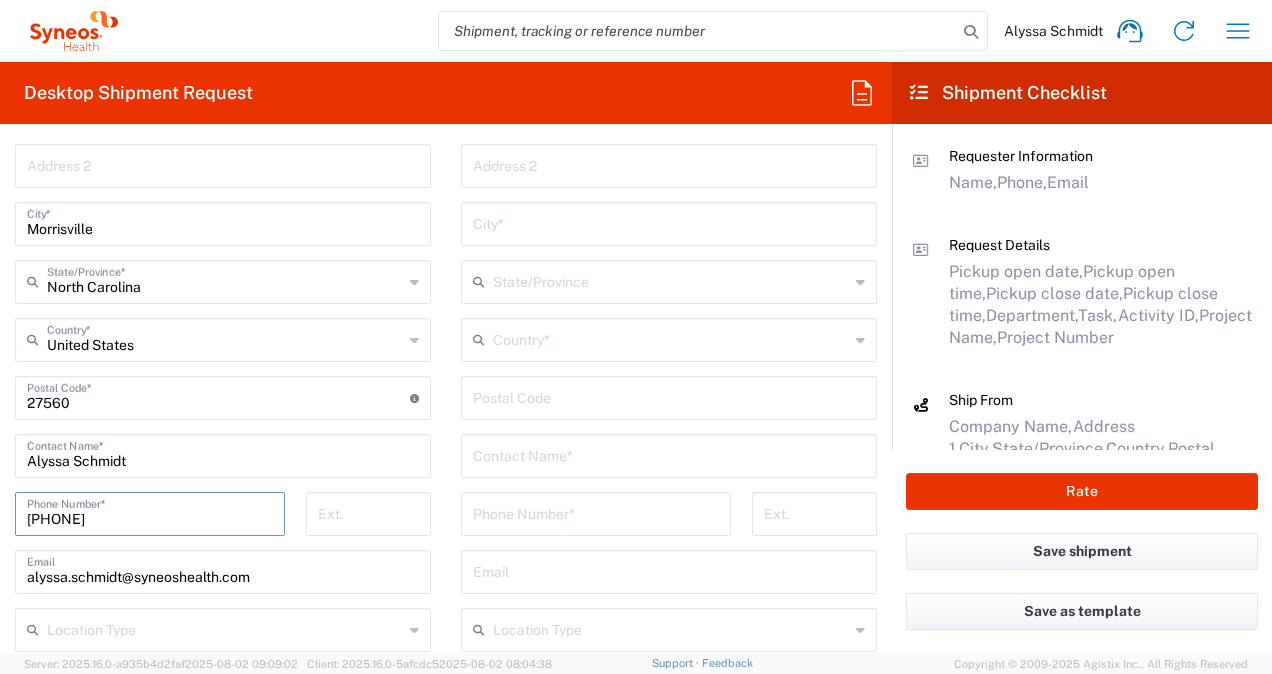 type on "[PHONE]" 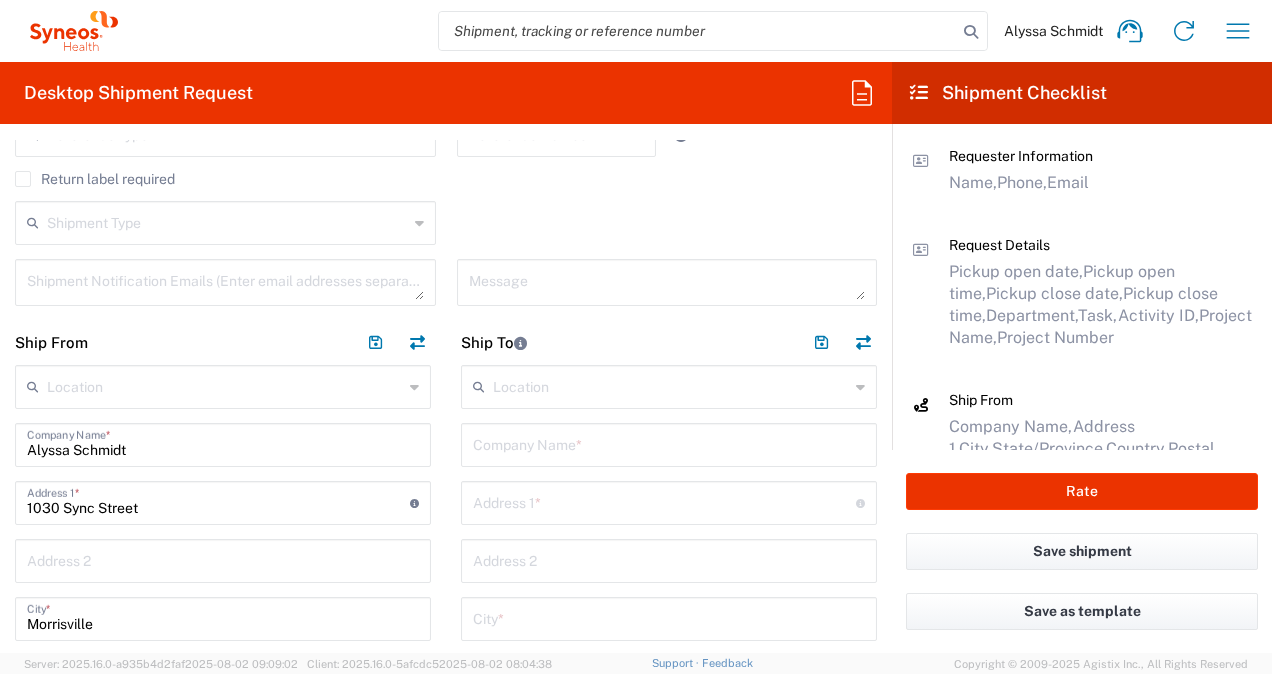 scroll, scrollTop: 586, scrollLeft: 0, axis: vertical 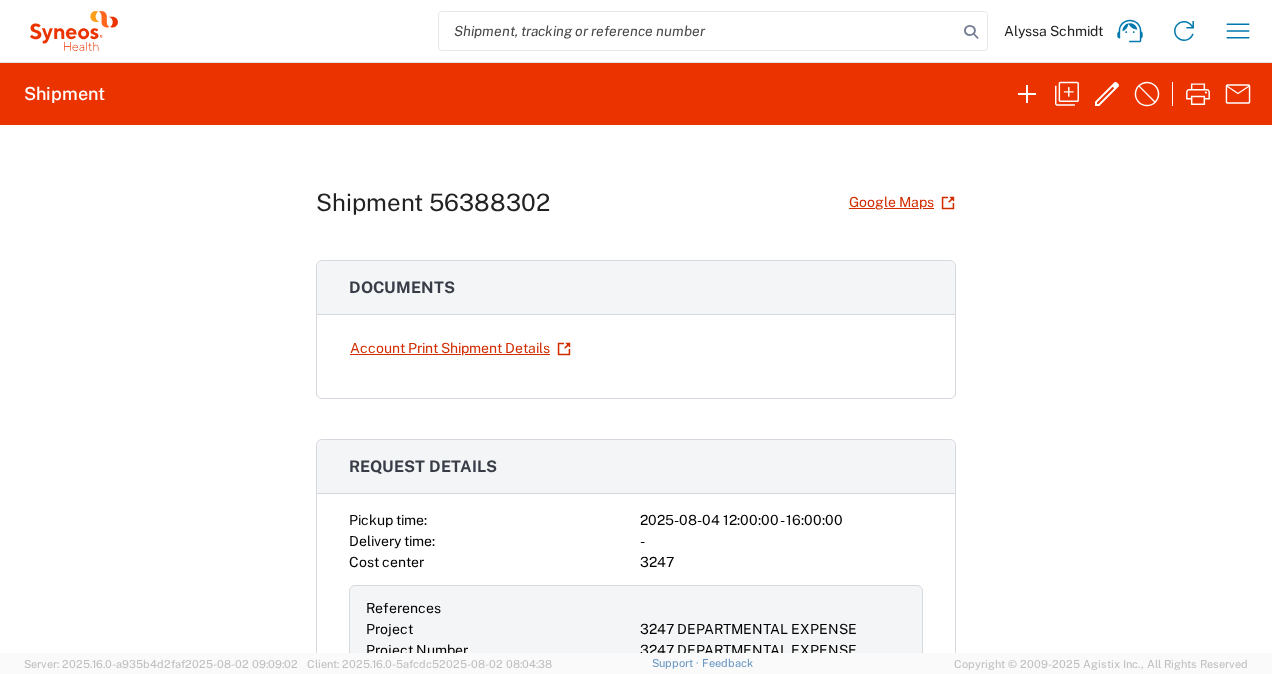 click on "Shipment 56388302" 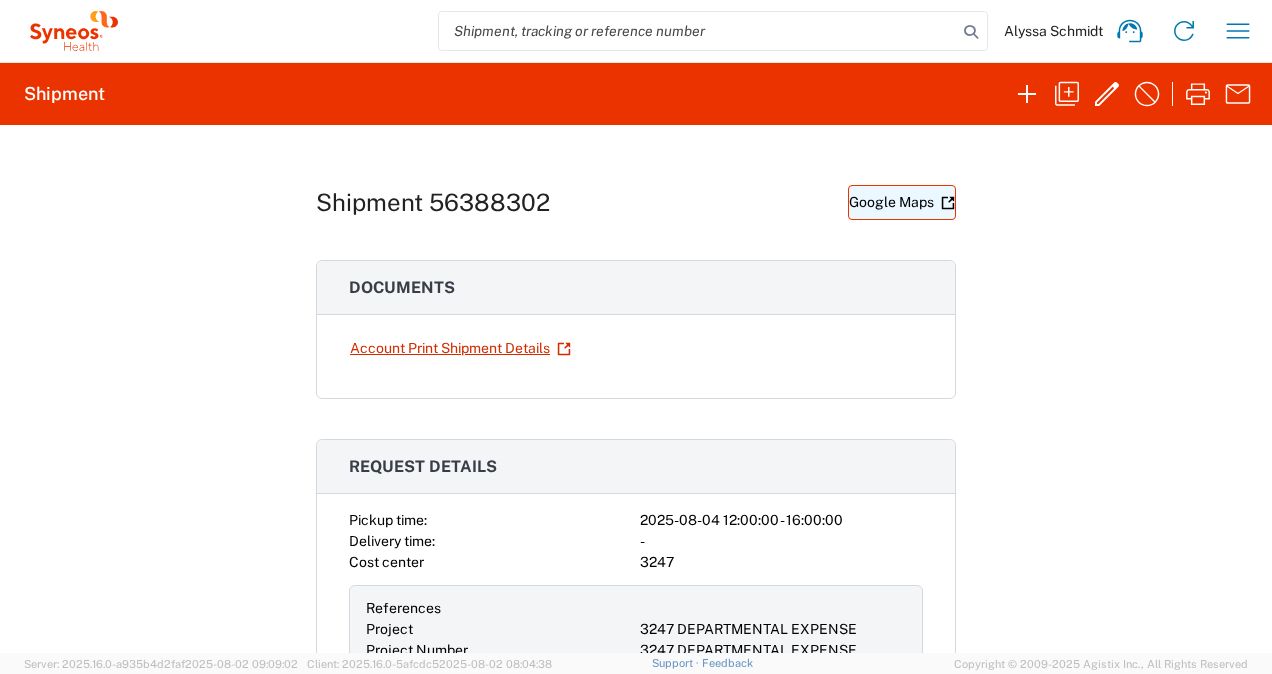 click on "Google Maps" 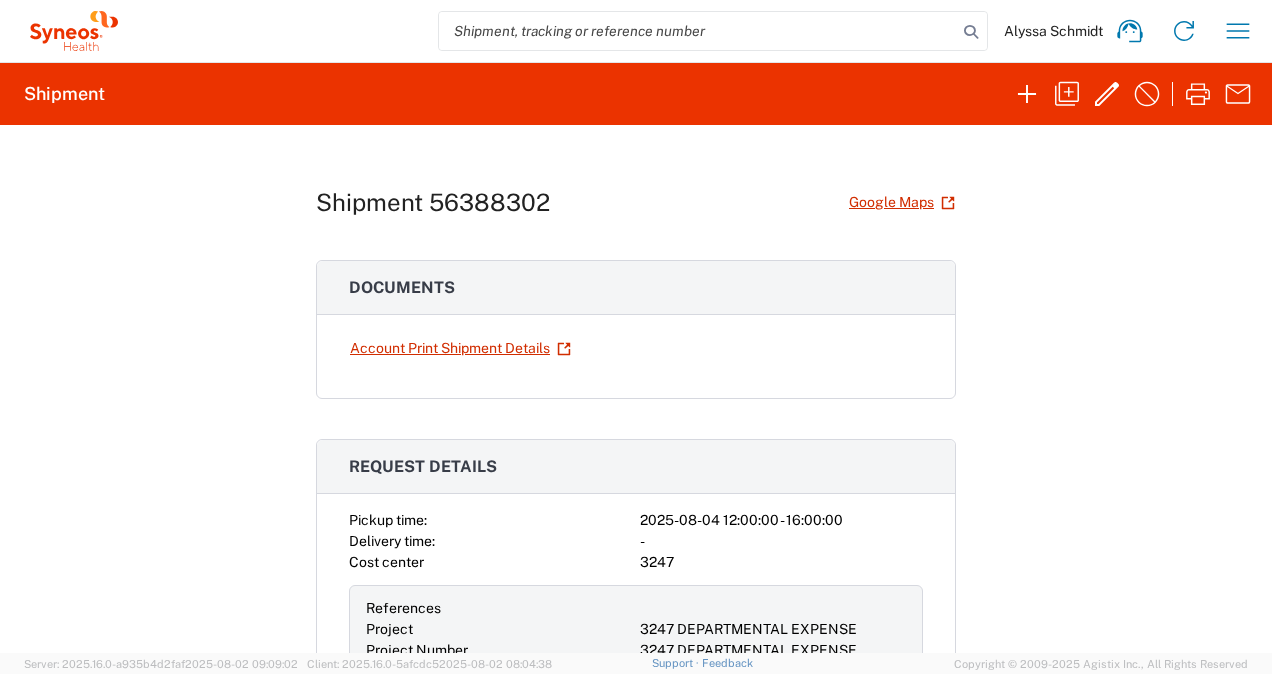 click on "Alyssa Schmidt" 